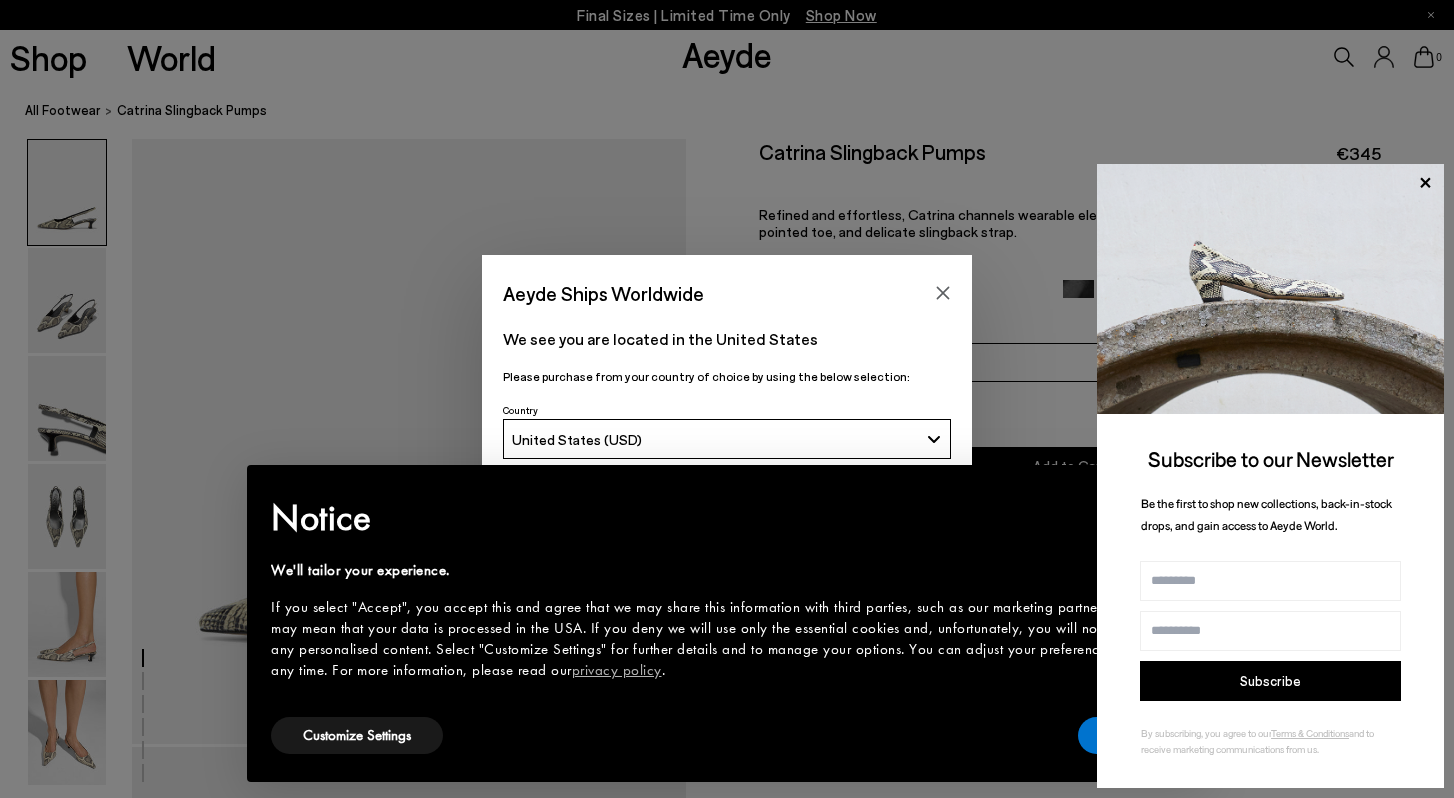 scroll, scrollTop: 0, scrollLeft: 0, axis: both 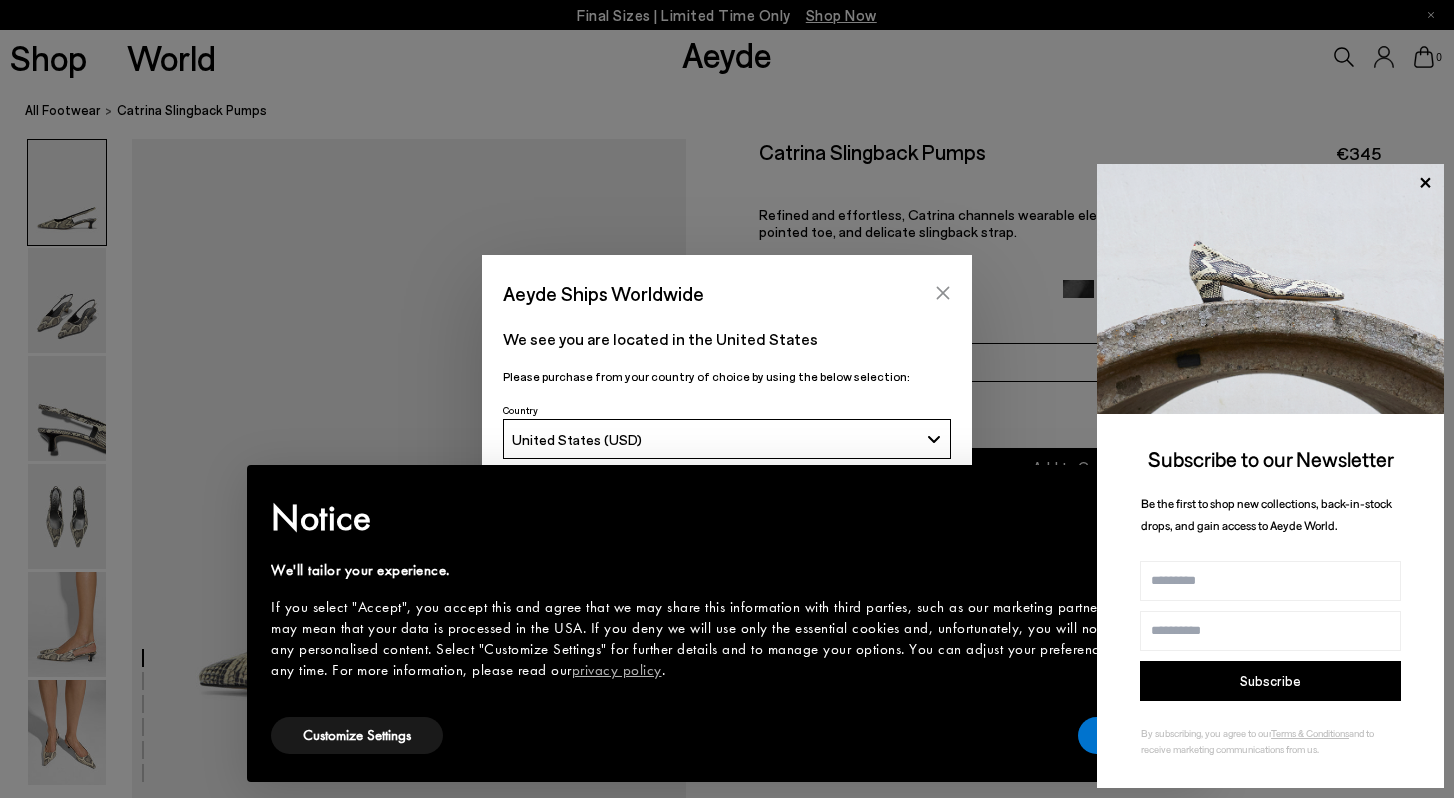 click 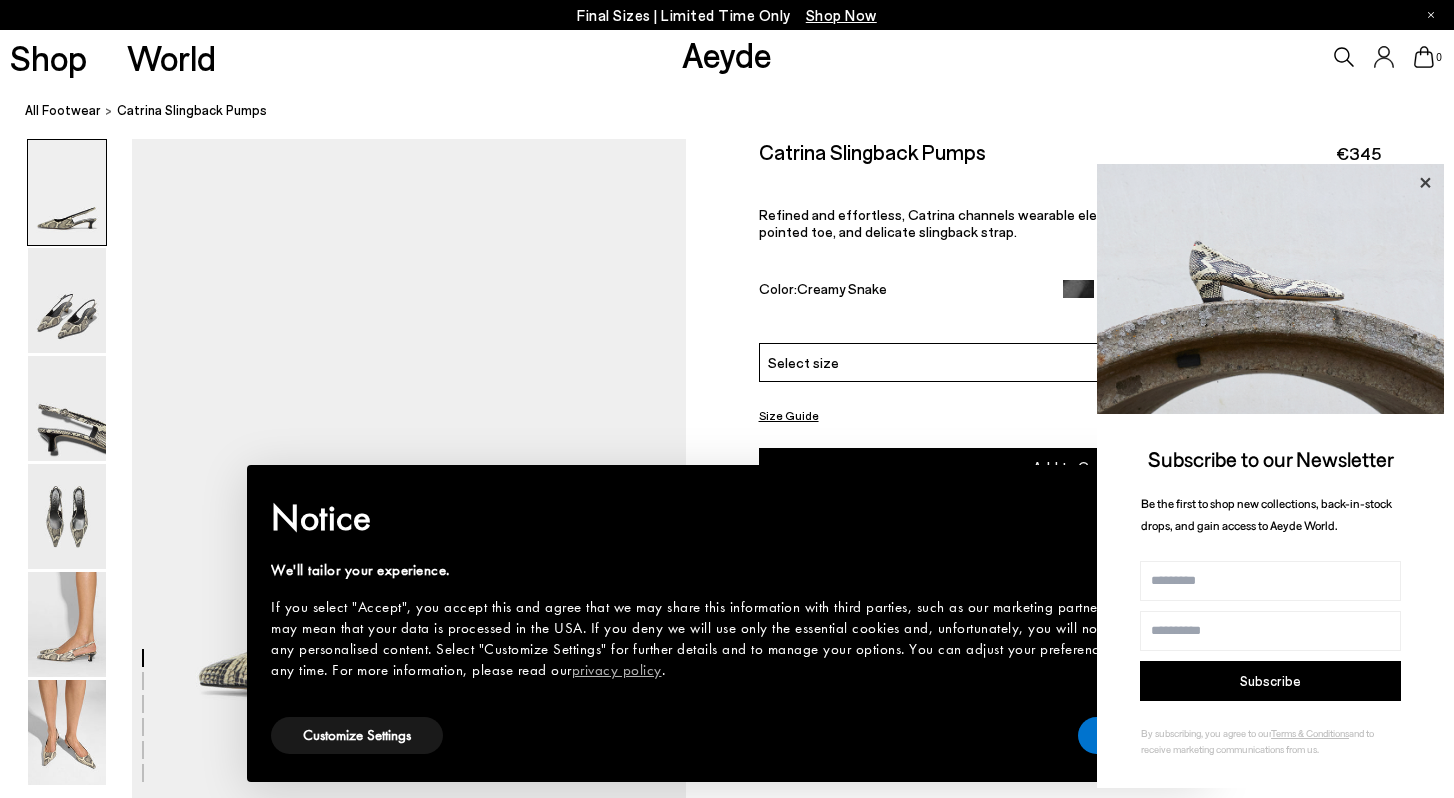 click 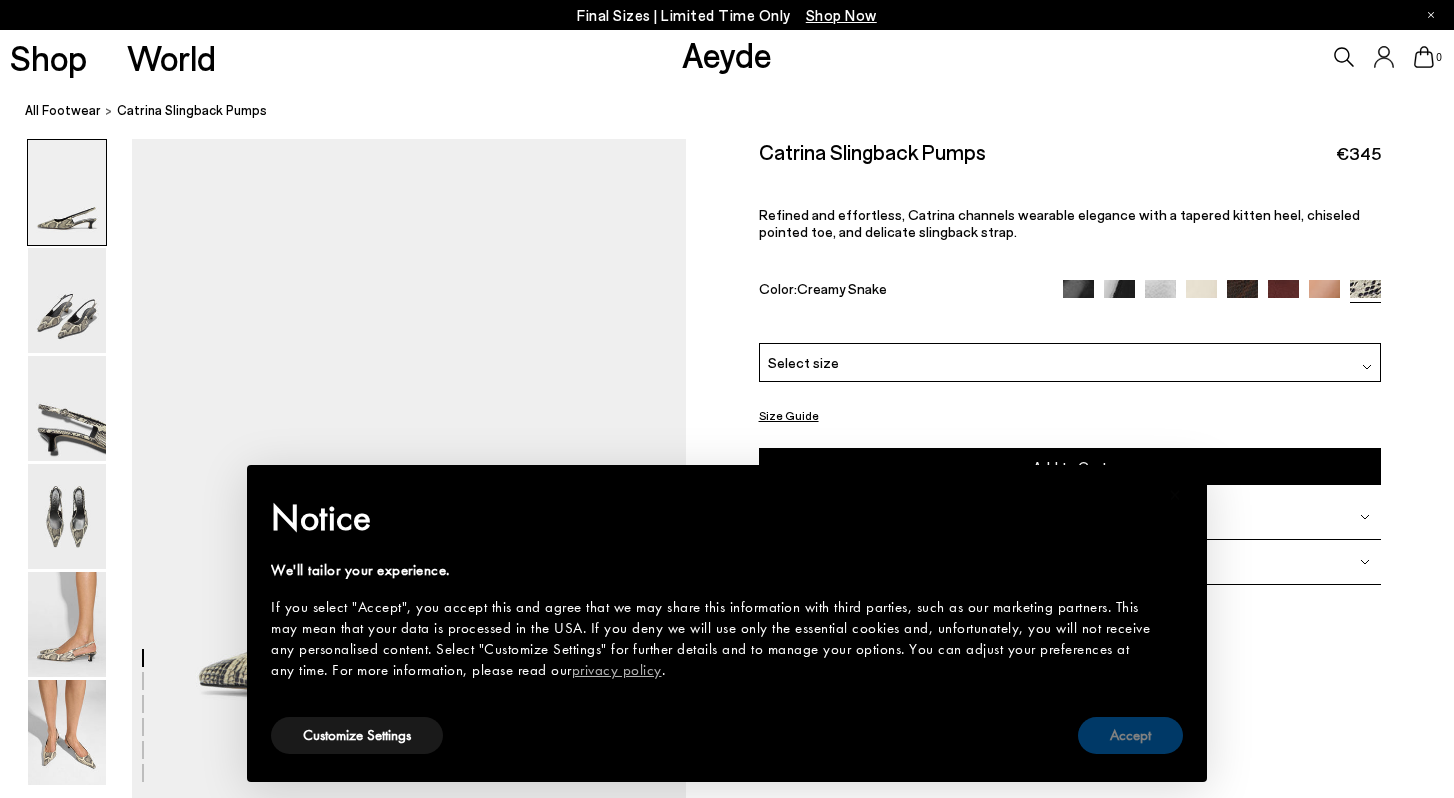 click on "Accept" at bounding box center (1130, 735) 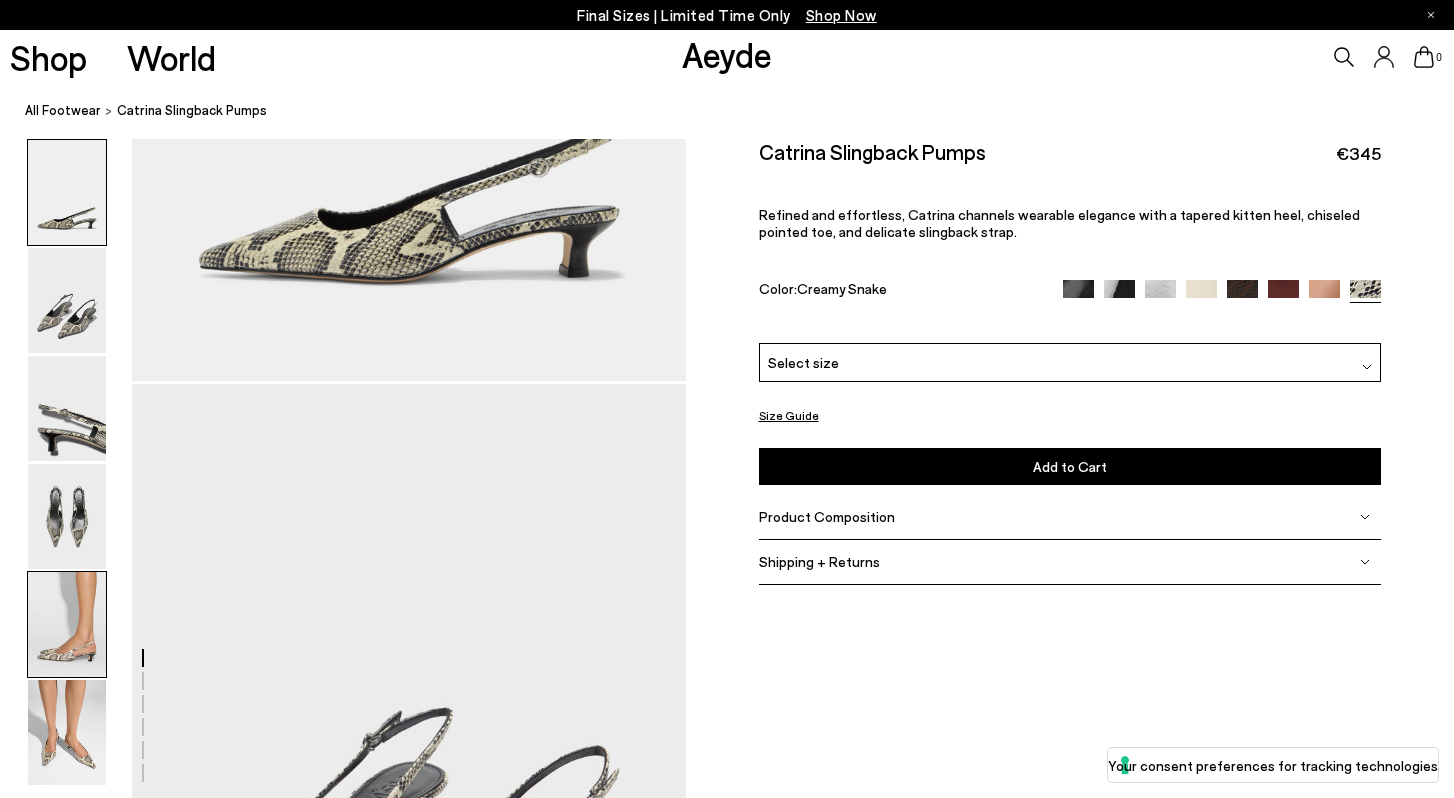 click at bounding box center (67, 624) 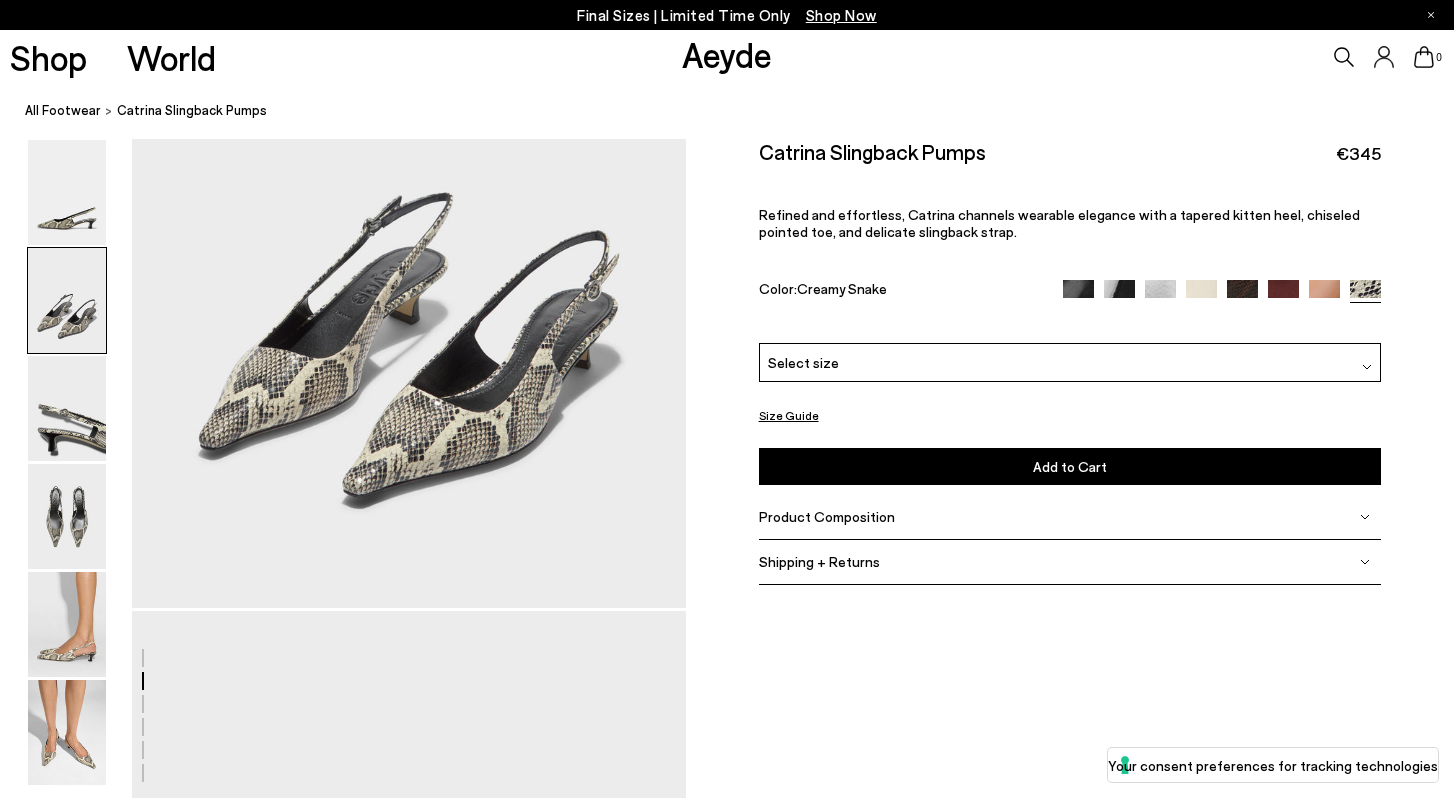 scroll, scrollTop: 930, scrollLeft: 0, axis: vertical 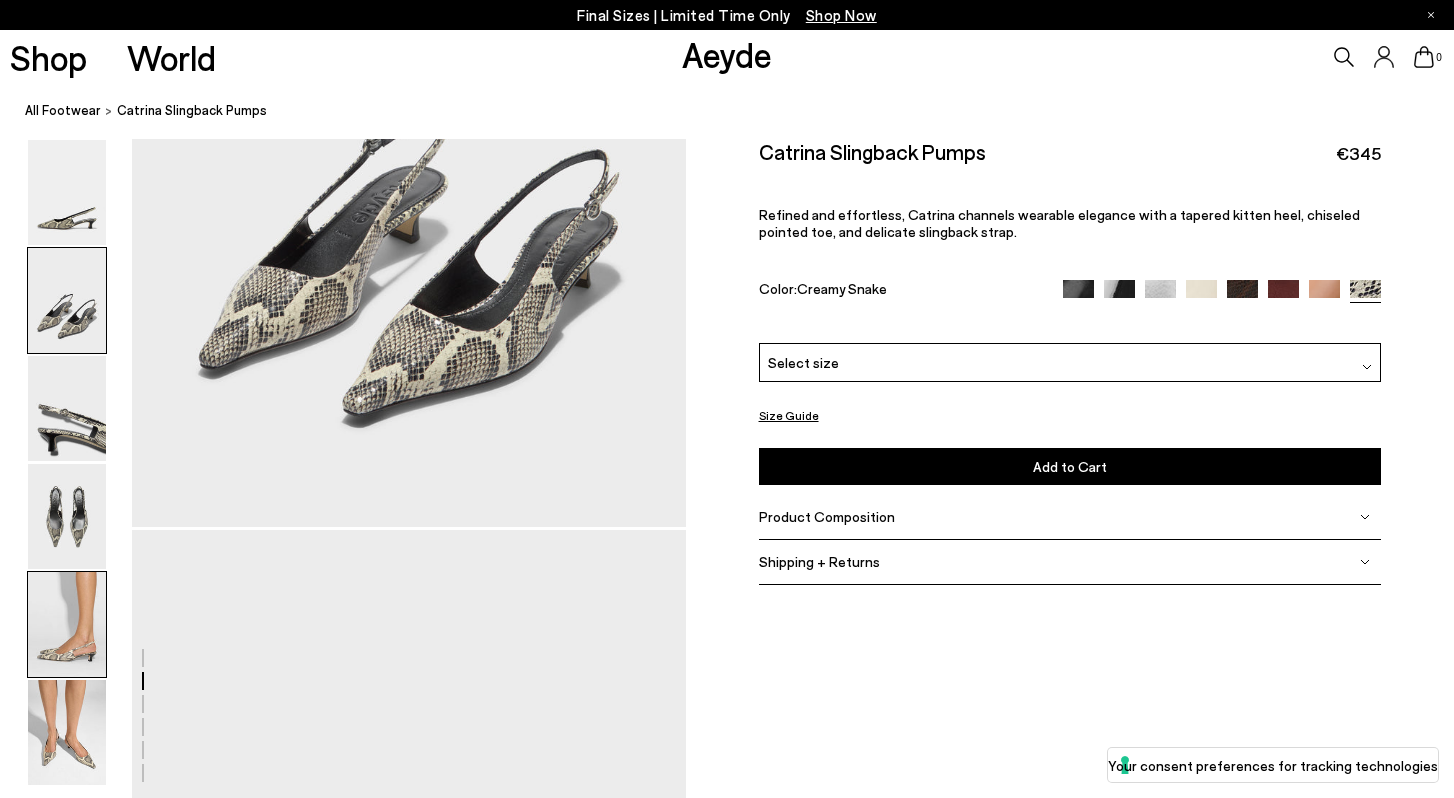 click at bounding box center (67, 624) 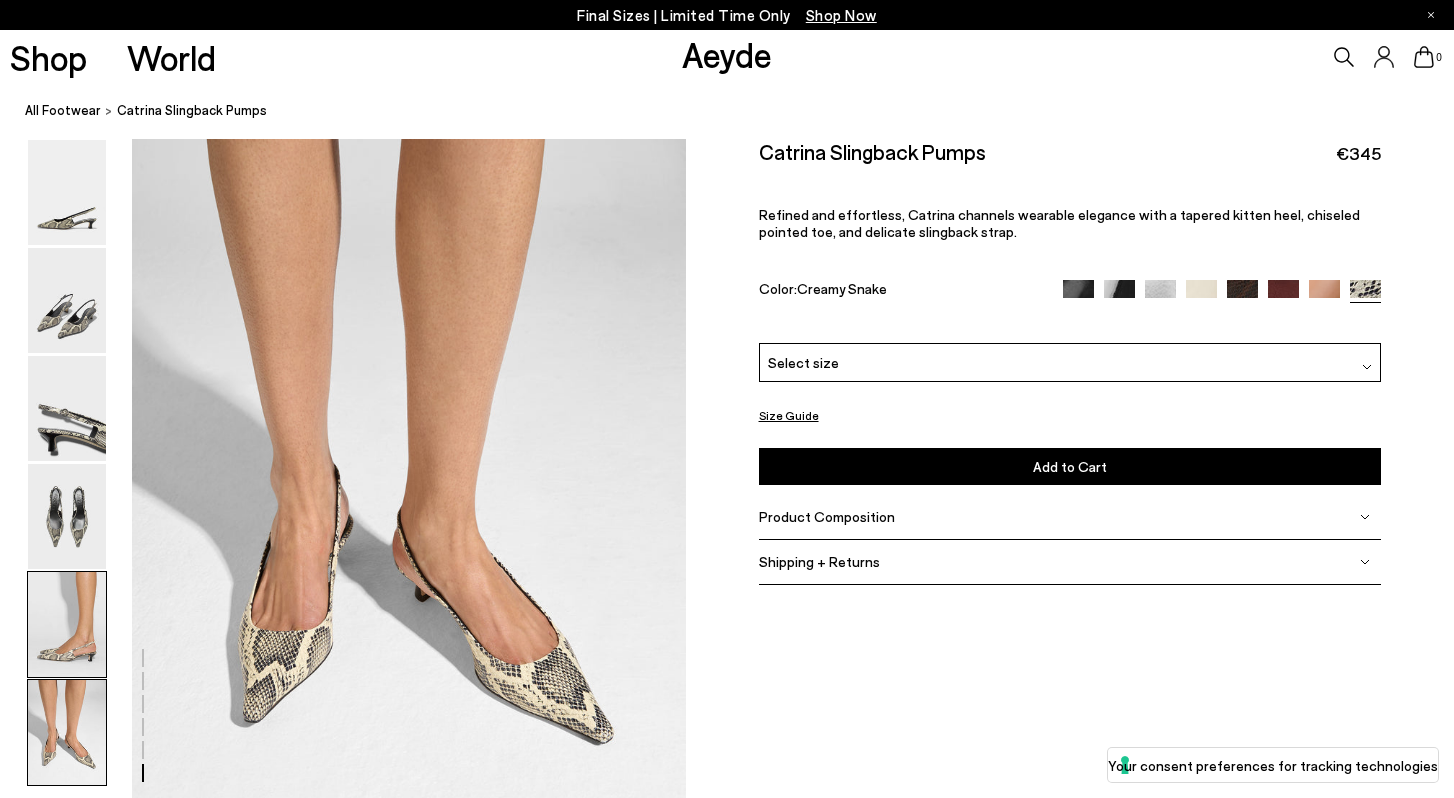 scroll, scrollTop: 3699, scrollLeft: 0, axis: vertical 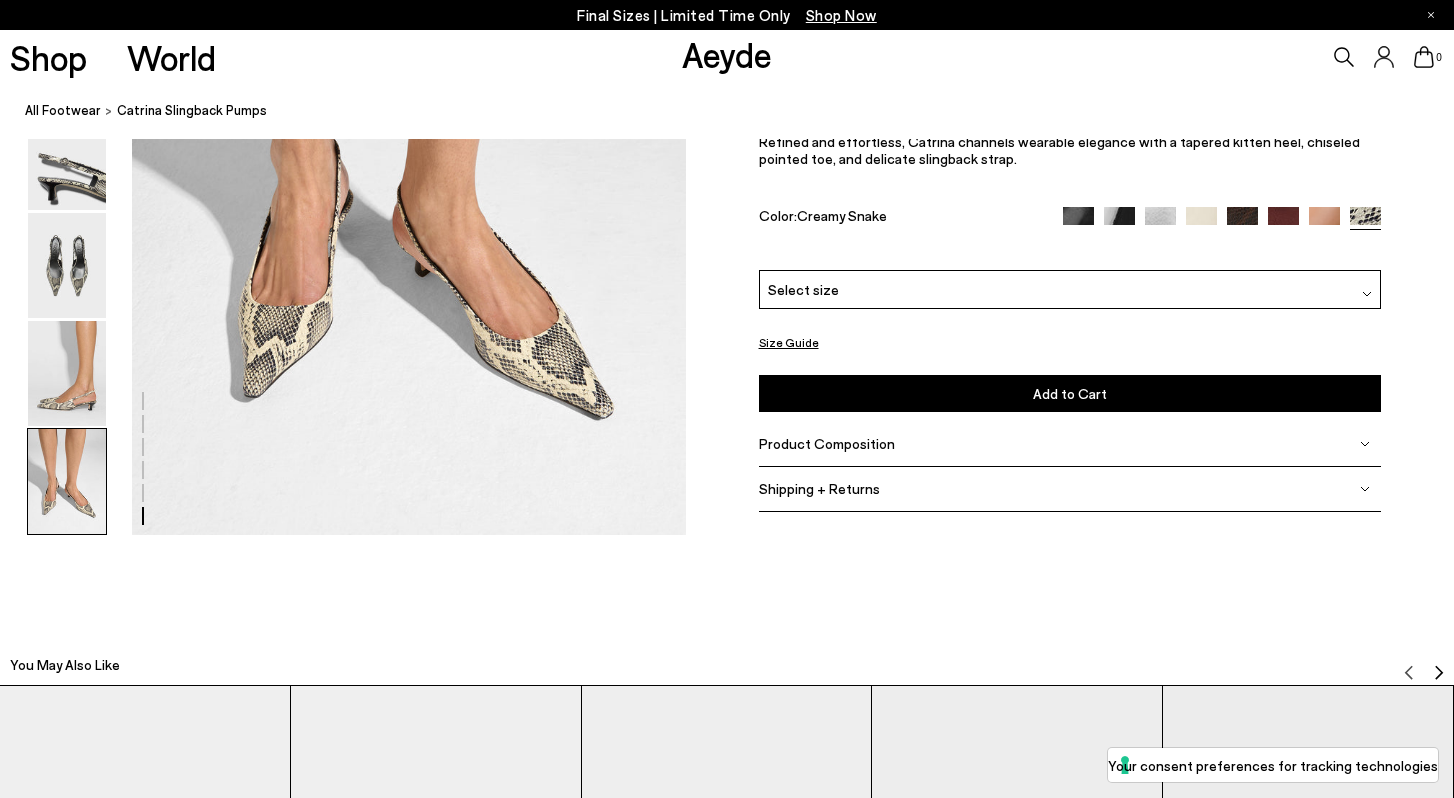 click at bounding box center [67, 481] 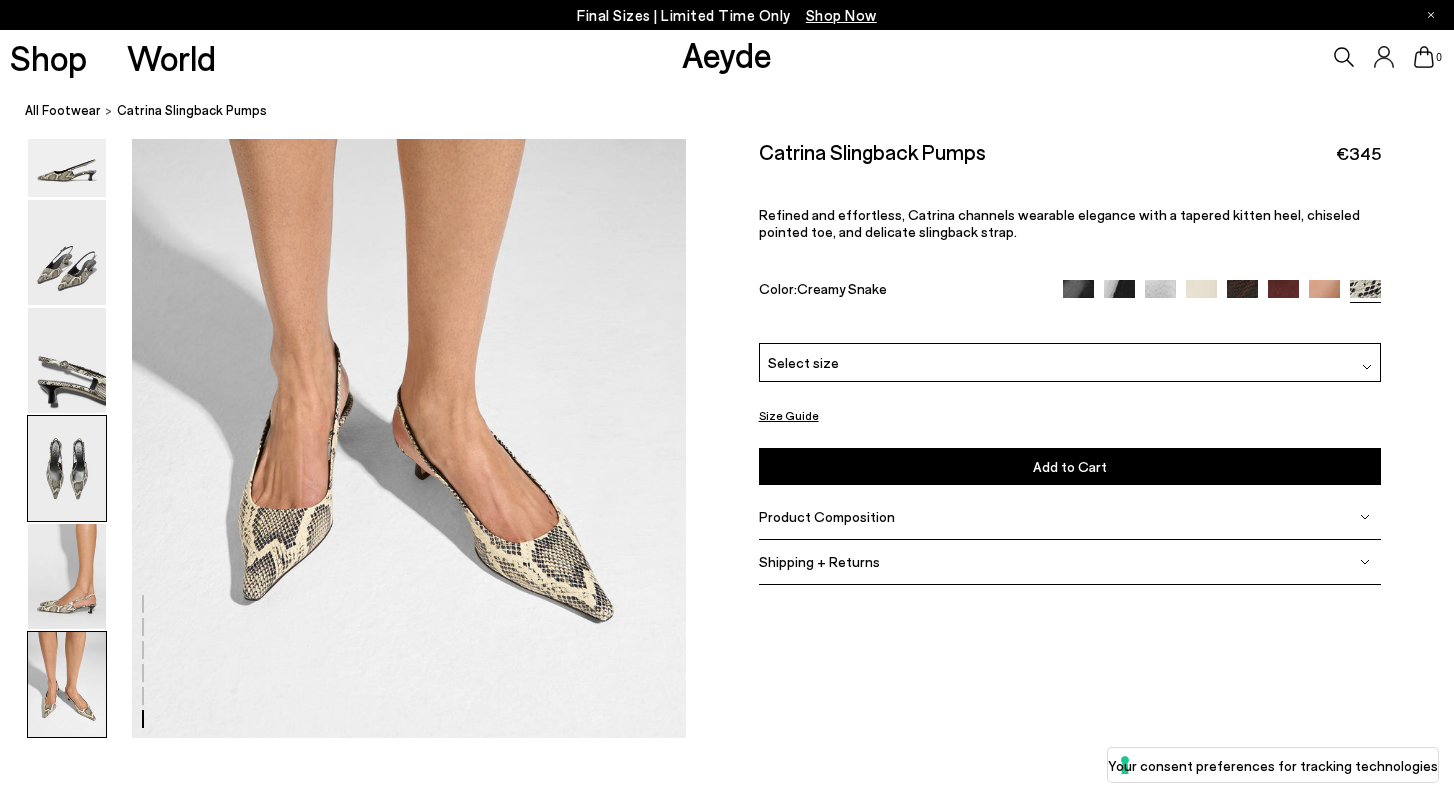 click at bounding box center (67, 468) 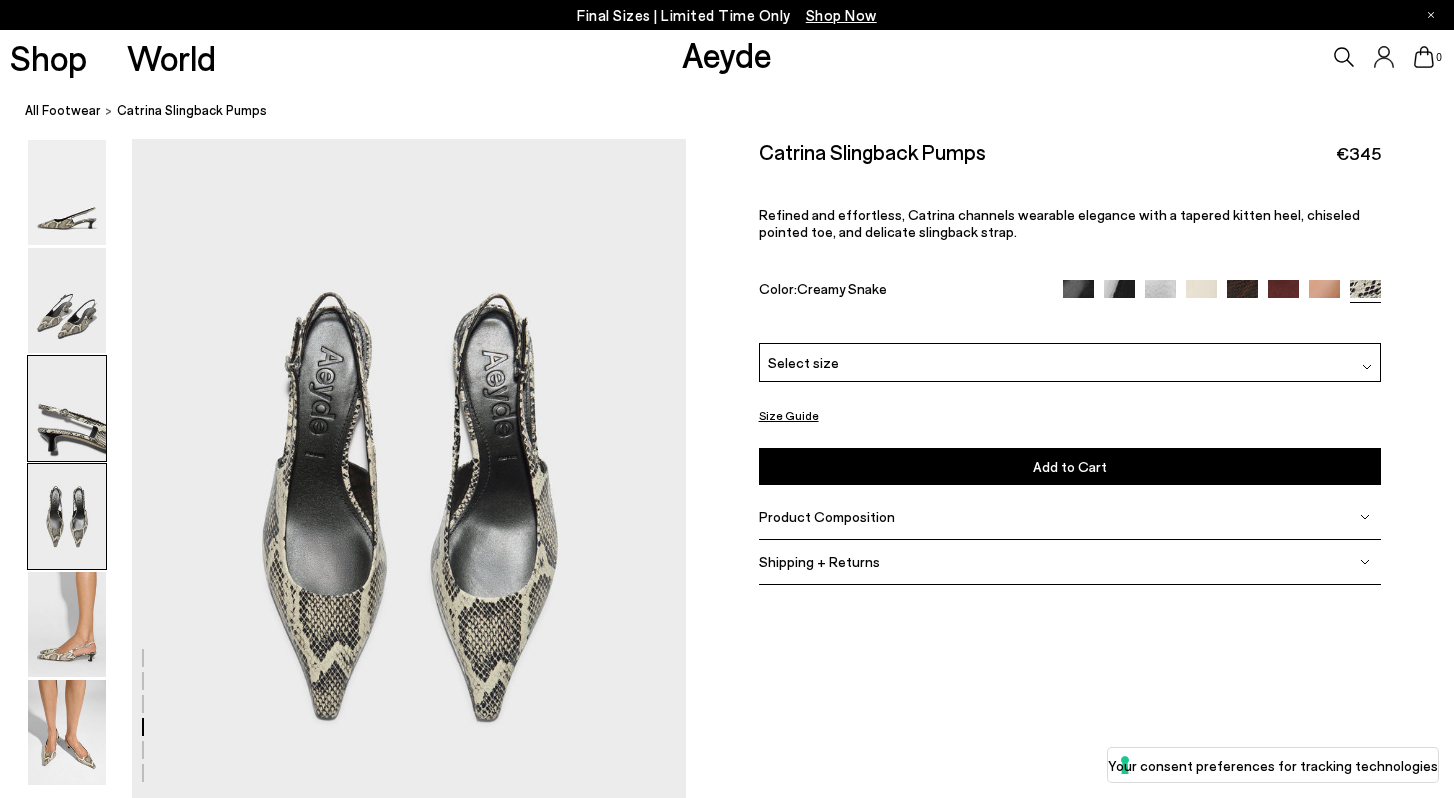 click at bounding box center (67, 408) 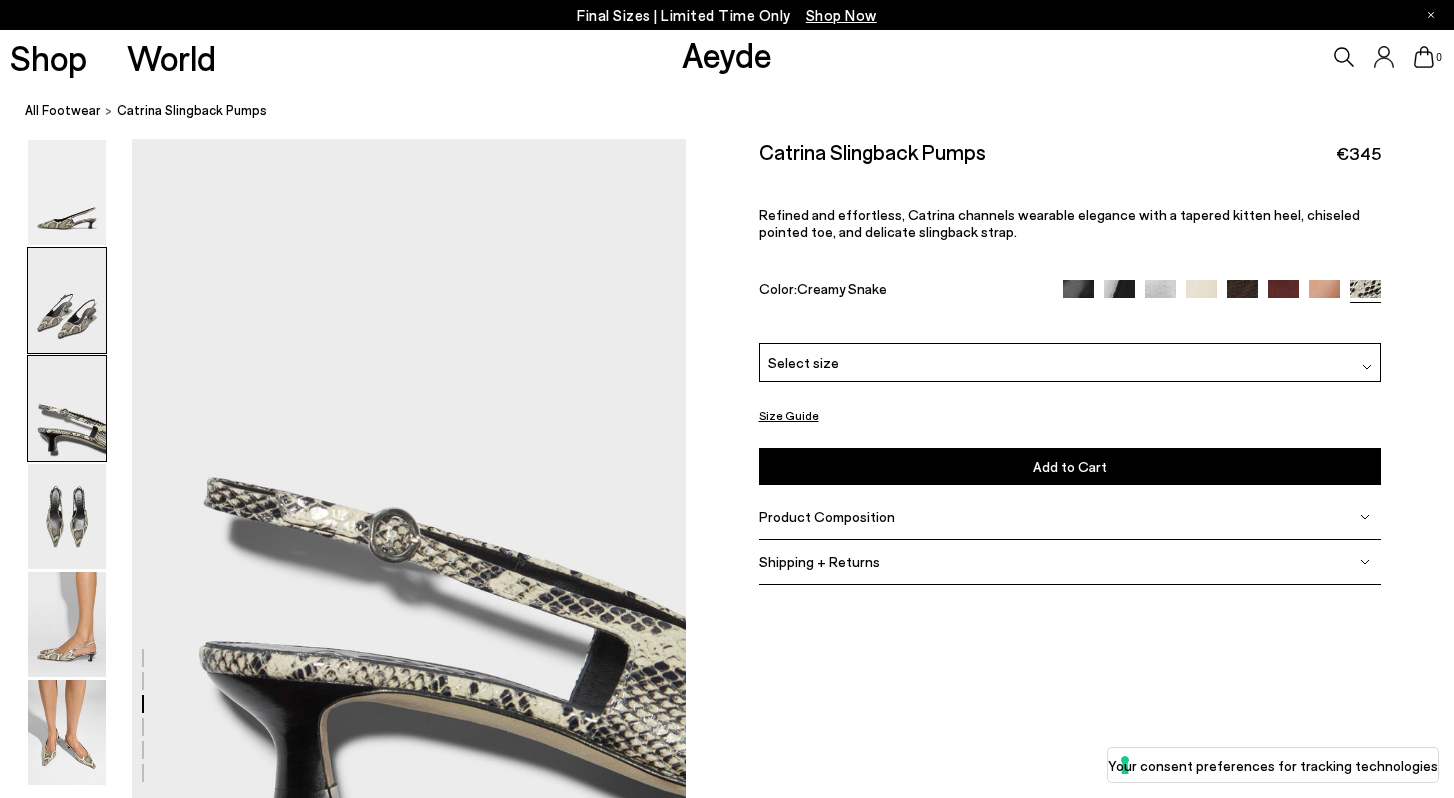 click at bounding box center (67, 300) 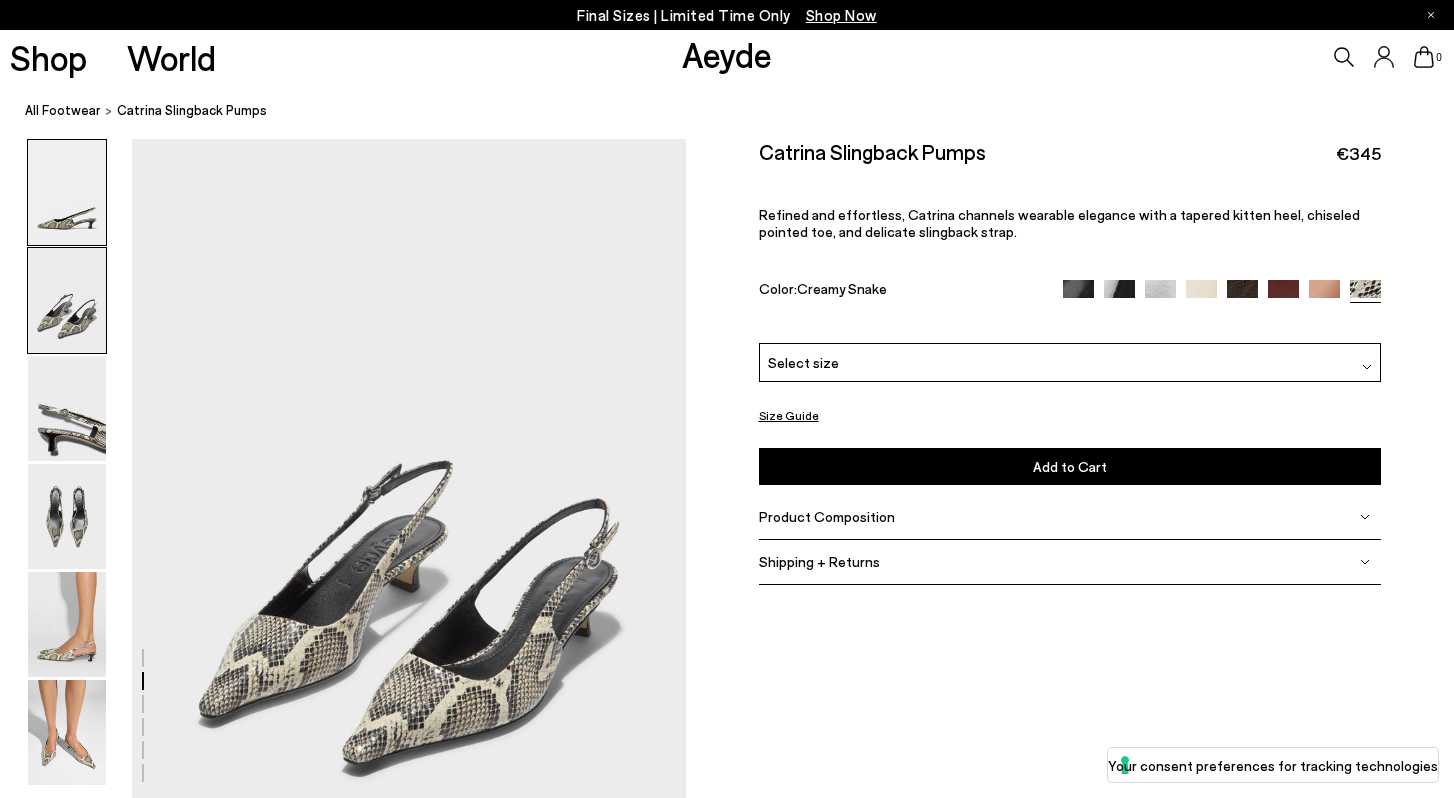 click at bounding box center [67, 192] 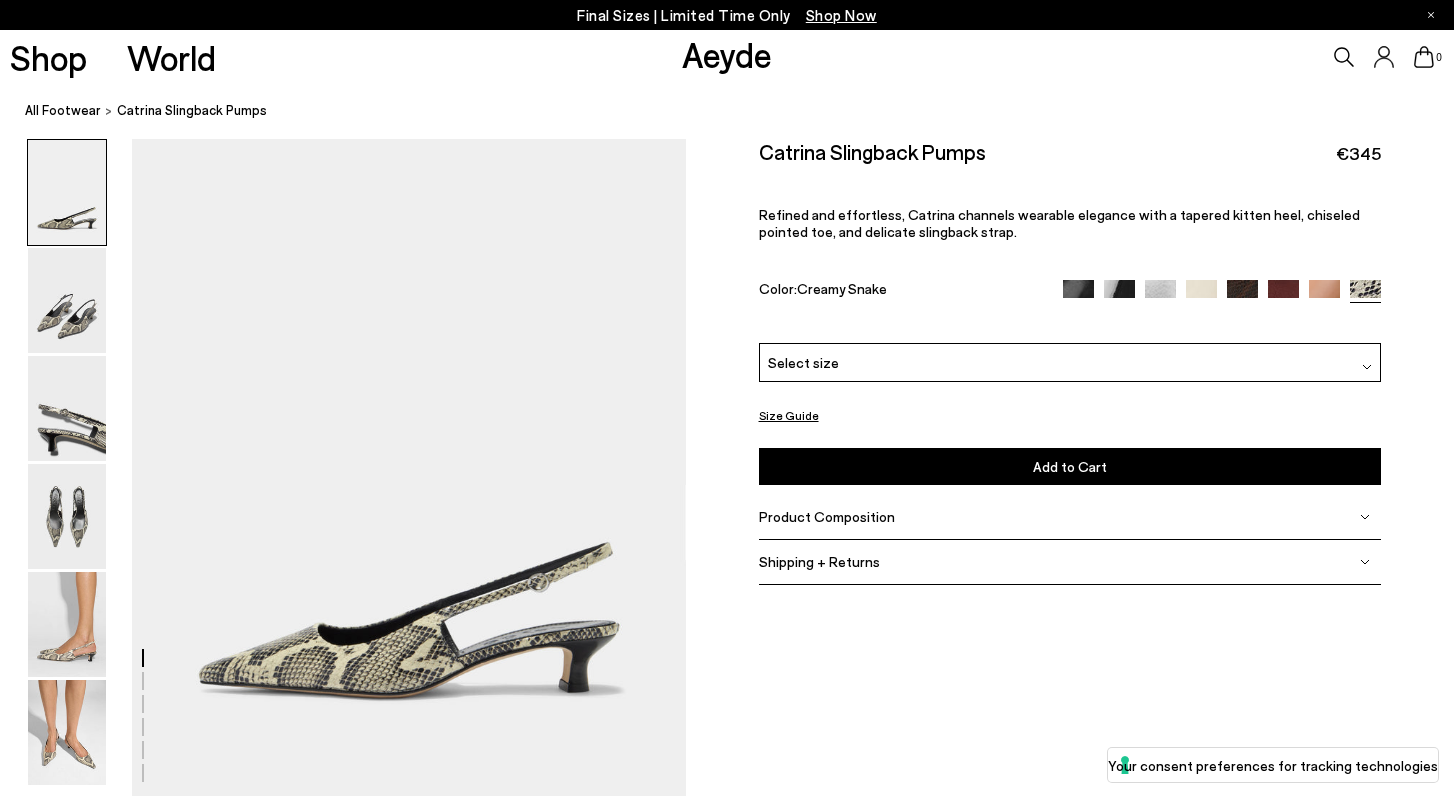 scroll, scrollTop: 0, scrollLeft: 0, axis: both 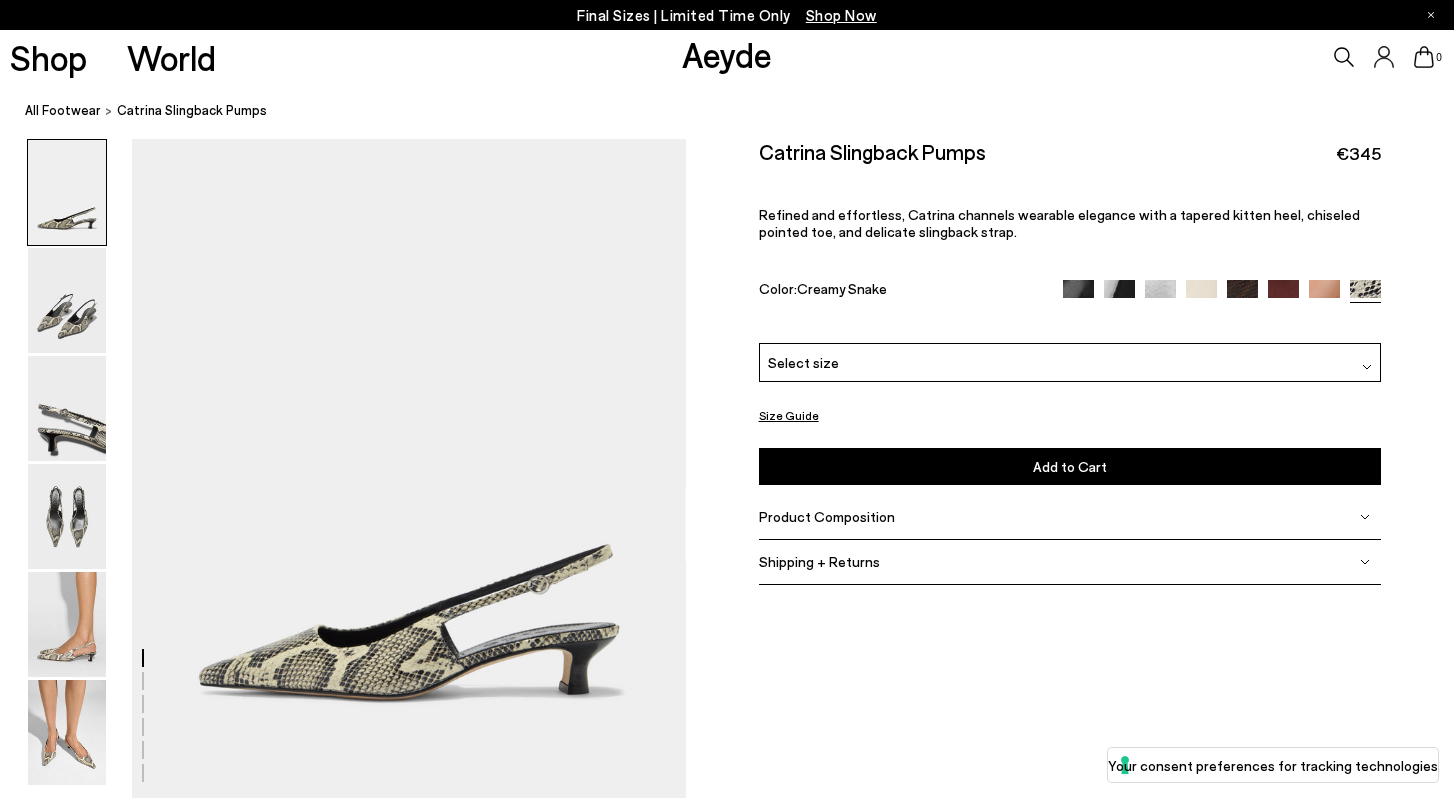 click on "Select size" at bounding box center (1070, 362) 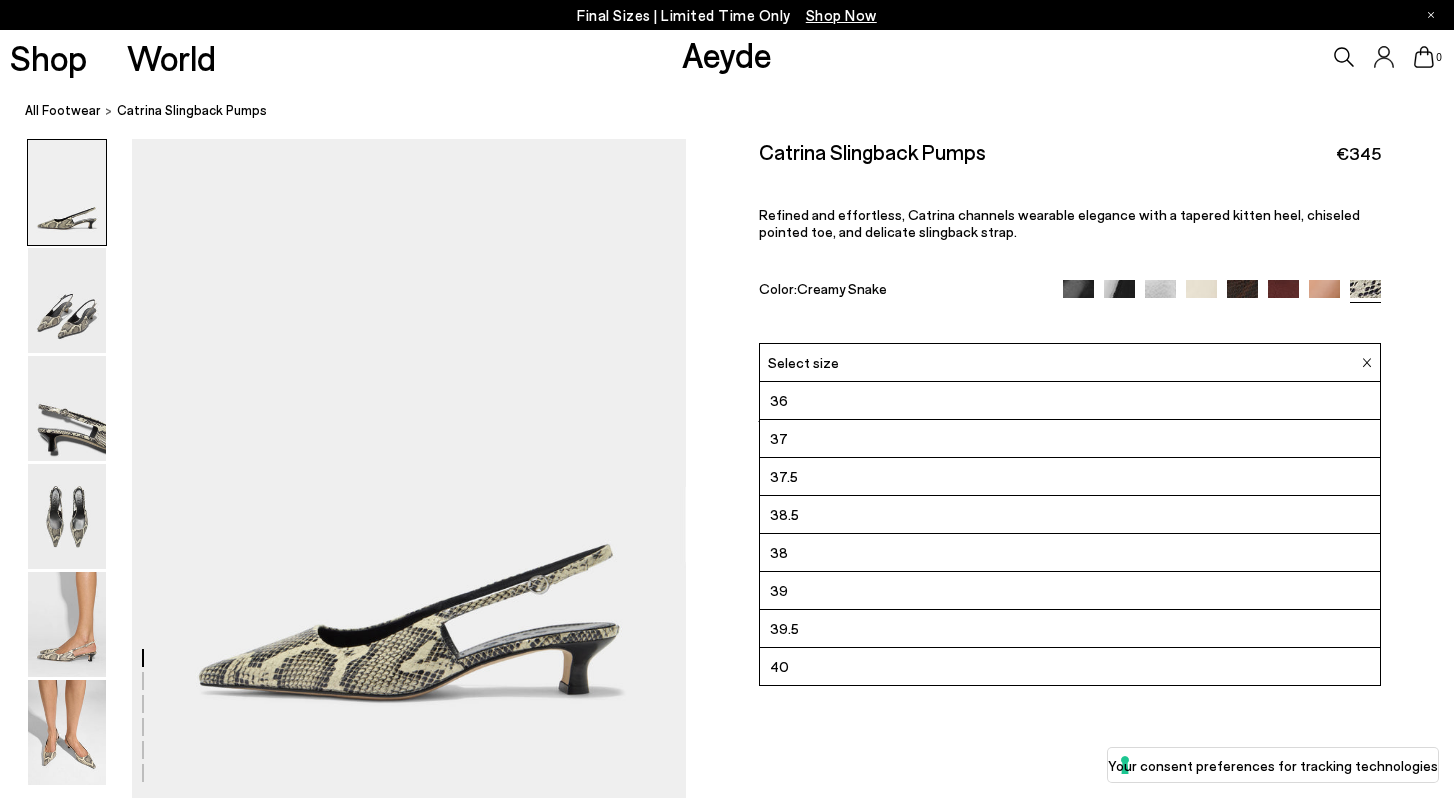 click on "Catrina Slingback Pumps
€345
Refined and effortless, Catrina channels wearable elegance with a tapered kitten heel, chiseled pointed toe, and delicate slingback strap.
Color:  Creamy Snake
+" at bounding box center [1070, 241] 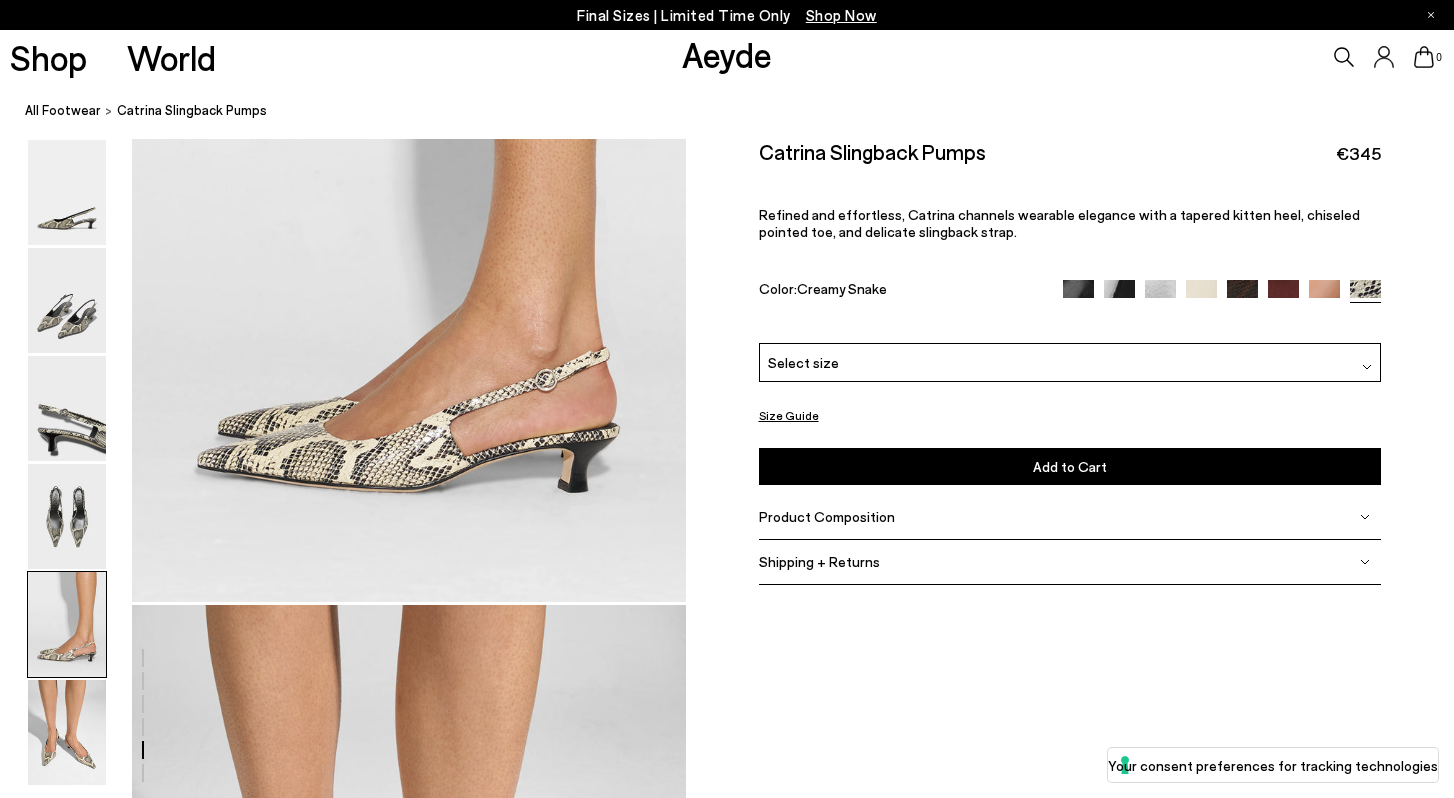 scroll, scrollTop: 3642, scrollLeft: 0, axis: vertical 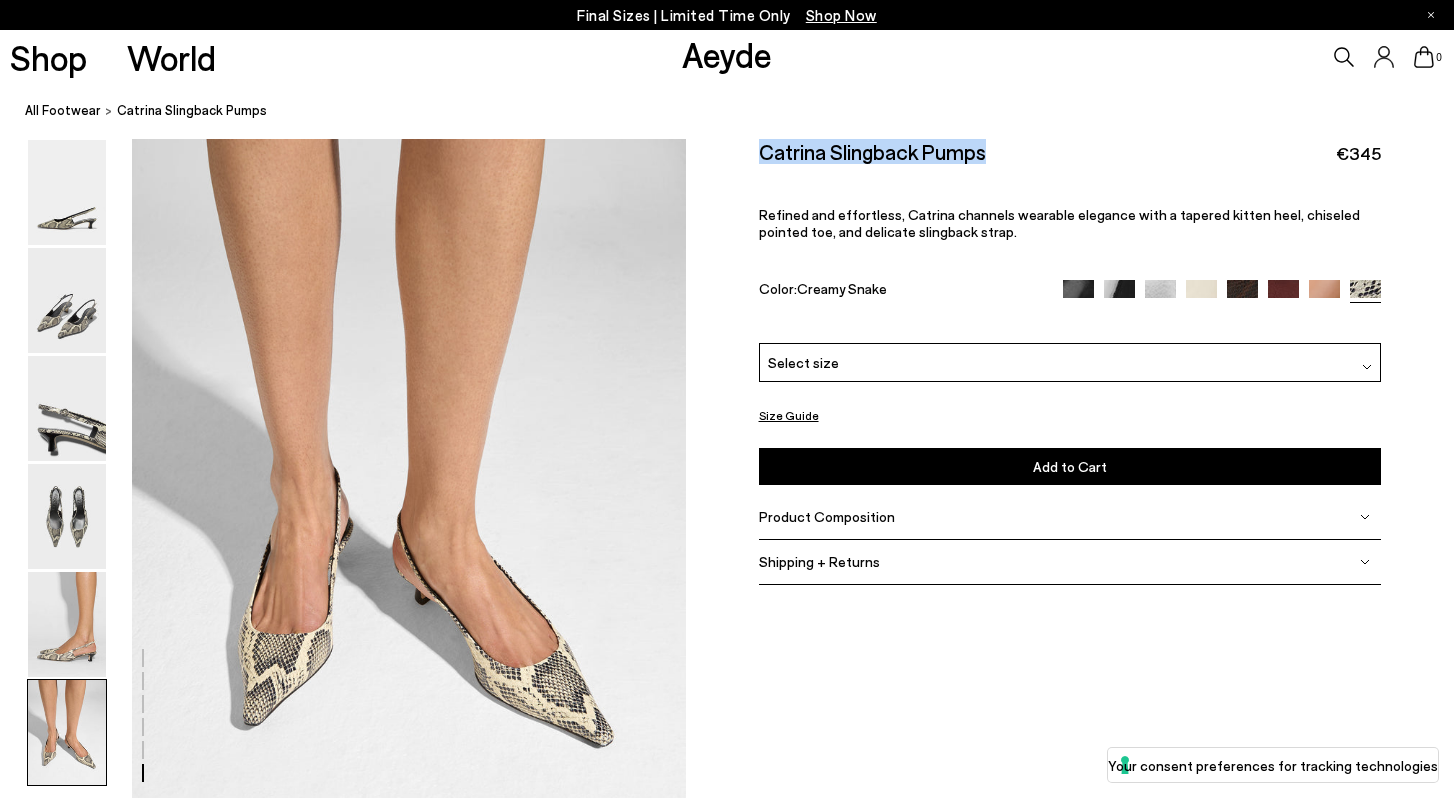 drag, startPoint x: 755, startPoint y: 151, endPoint x: 1070, endPoint y: 151, distance: 315 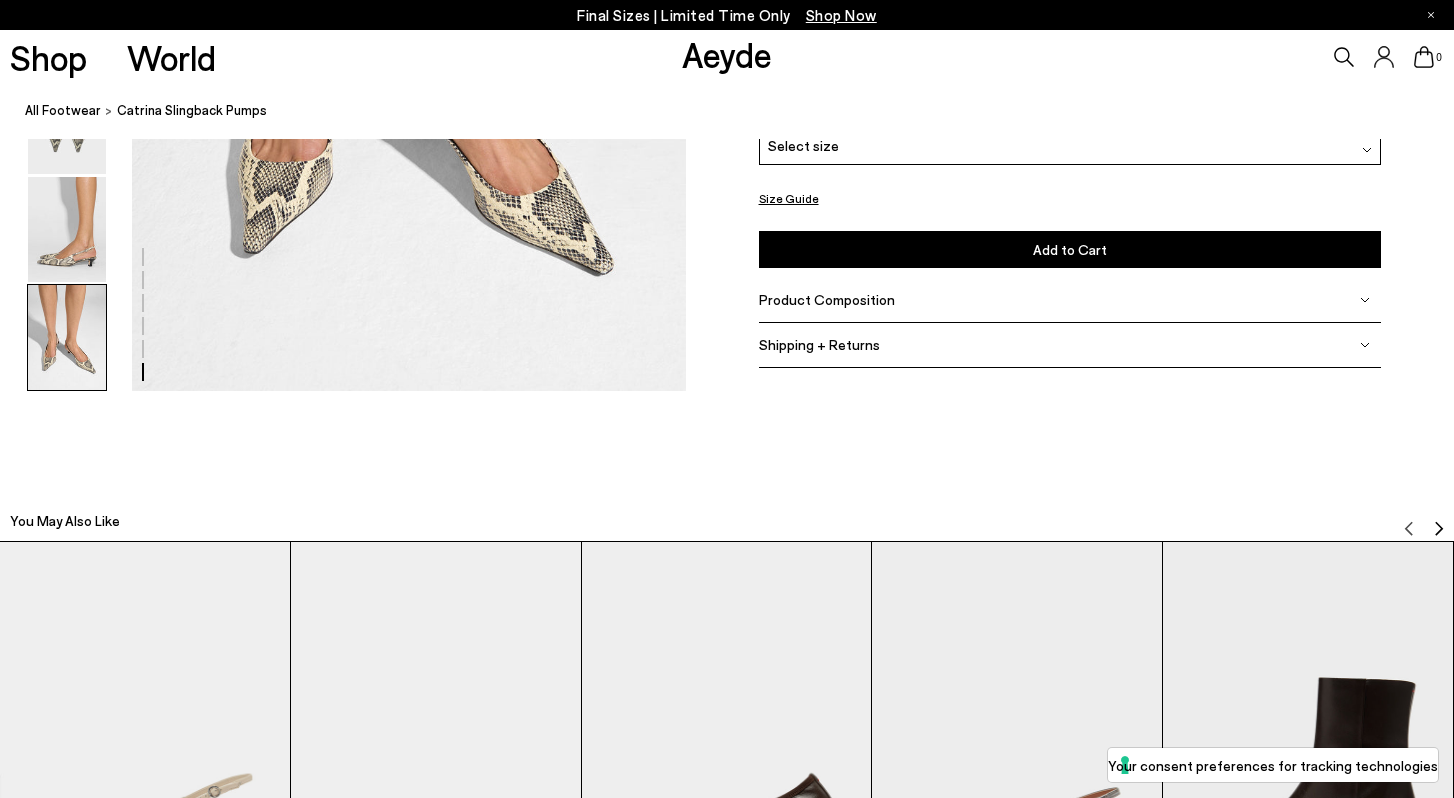 scroll, scrollTop: 4116, scrollLeft: 0, axis: vertical 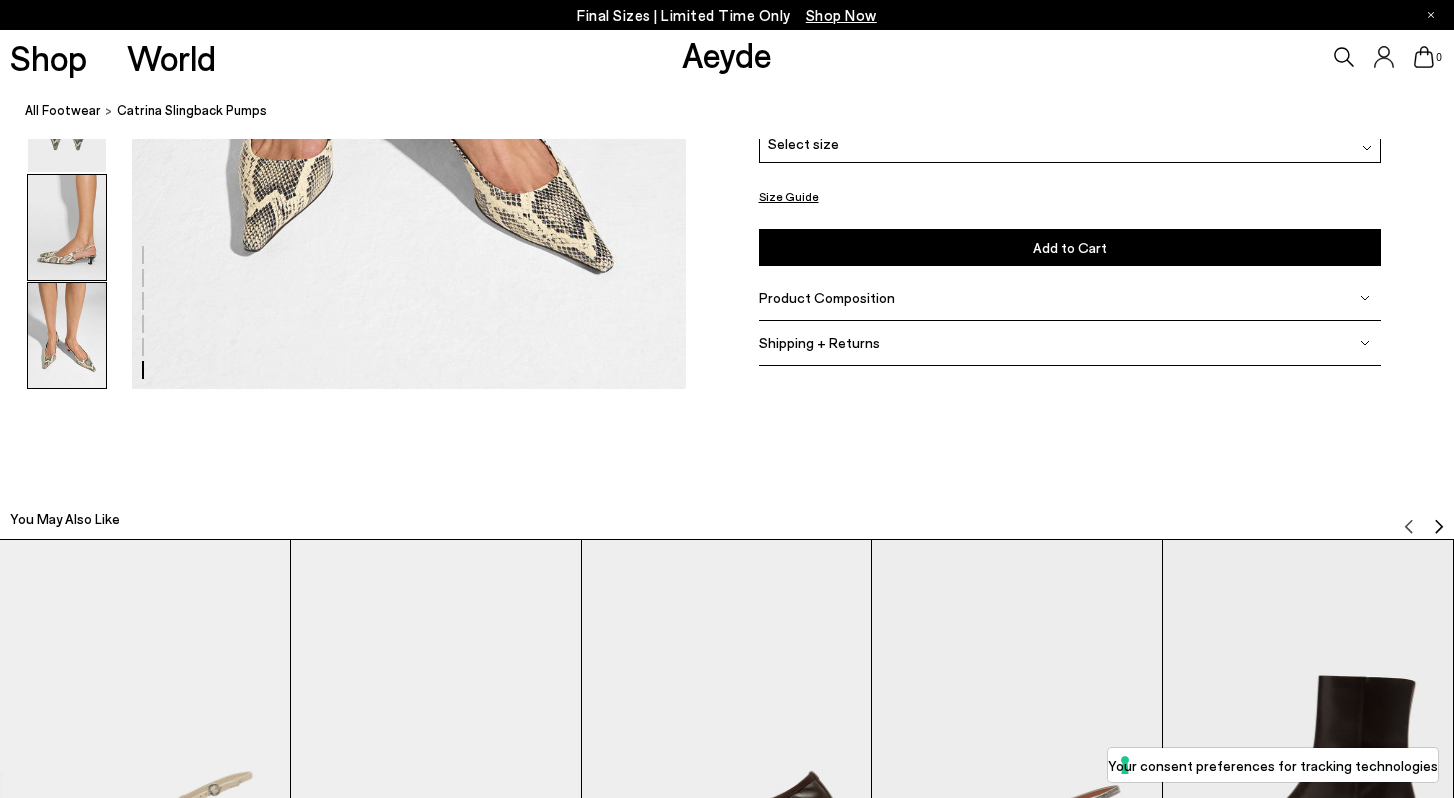 click at bounding box center [67, 227] 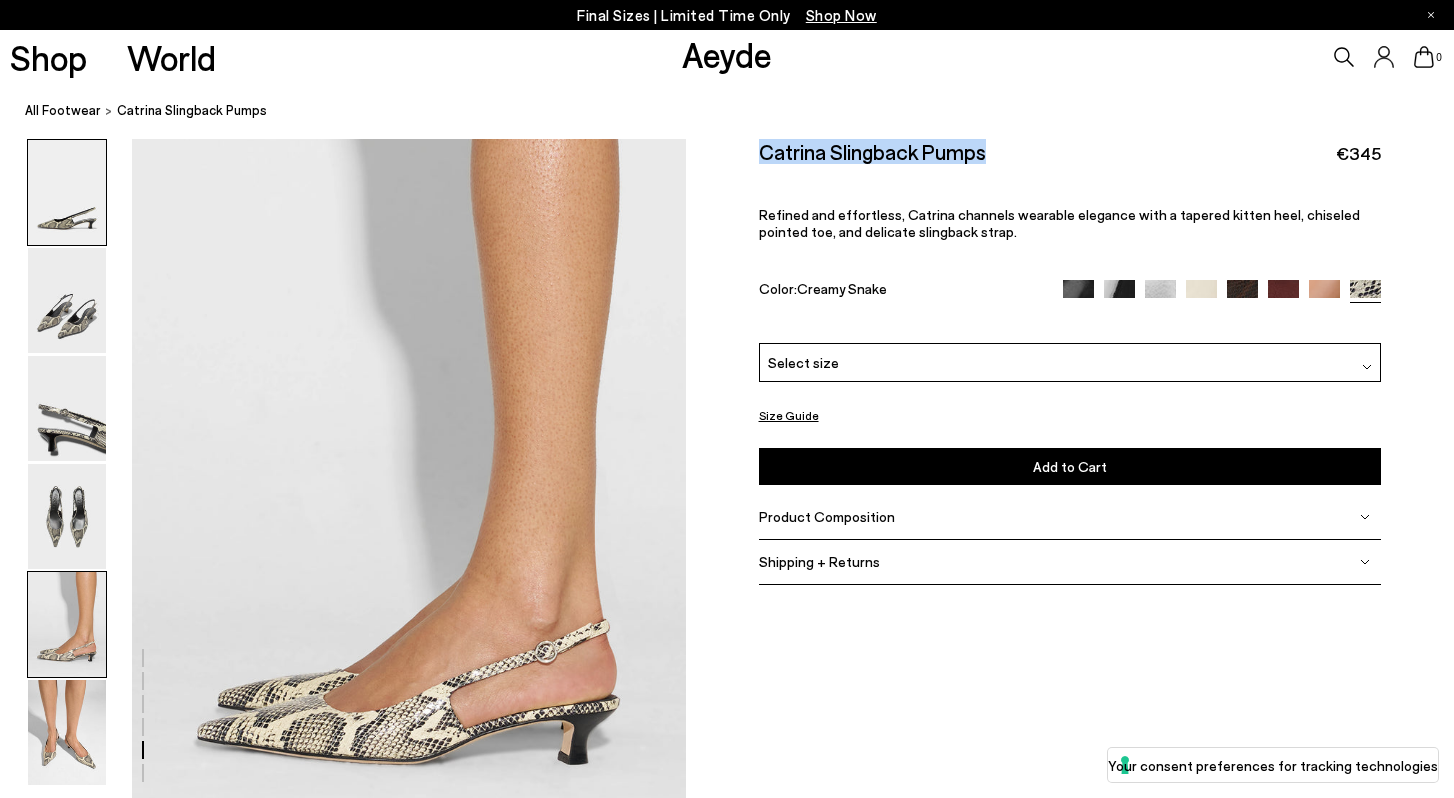 scroll, scrollTop: 2888, scrollLeft: 0, axis: vertical 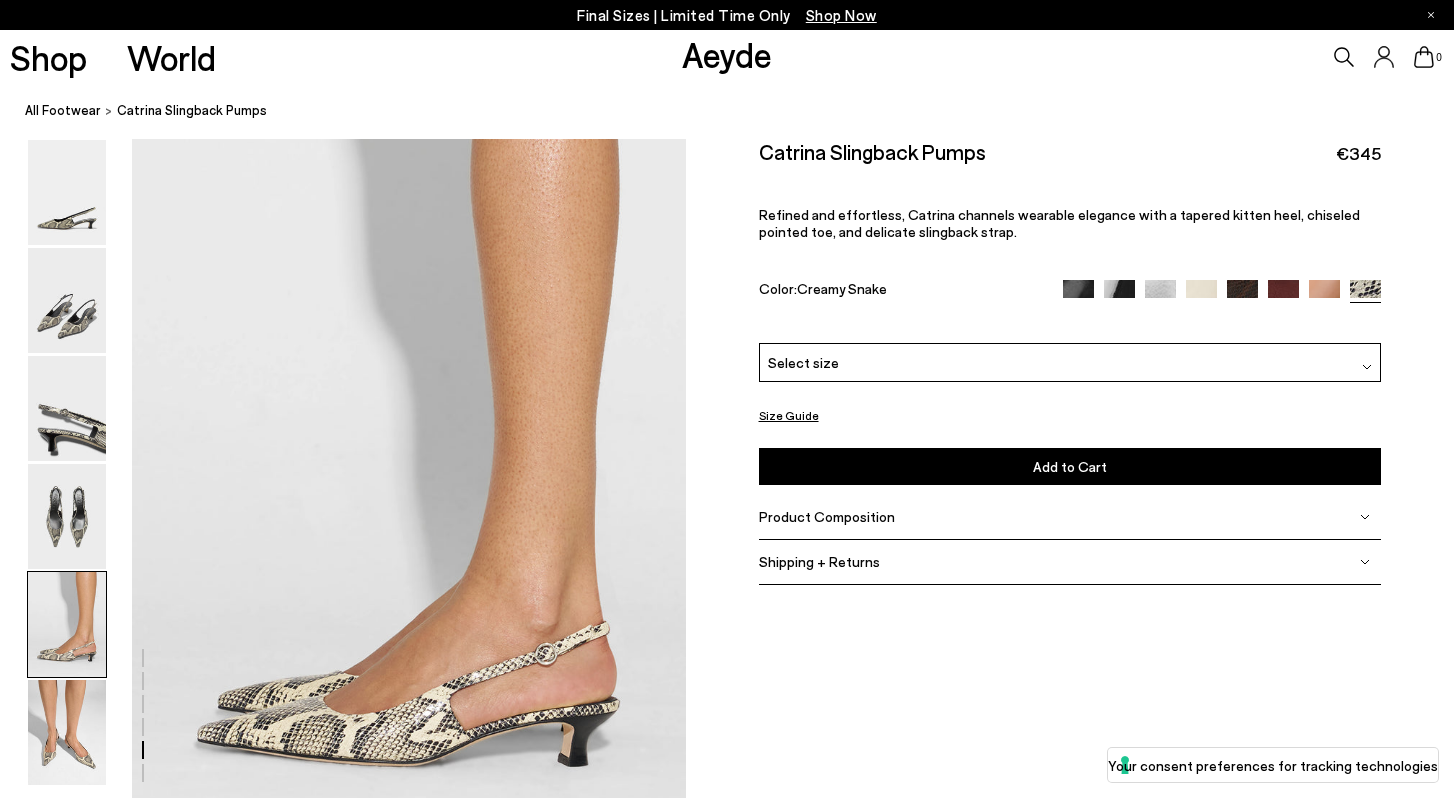 click on "Product Composition" at bounding box center [827, 516] 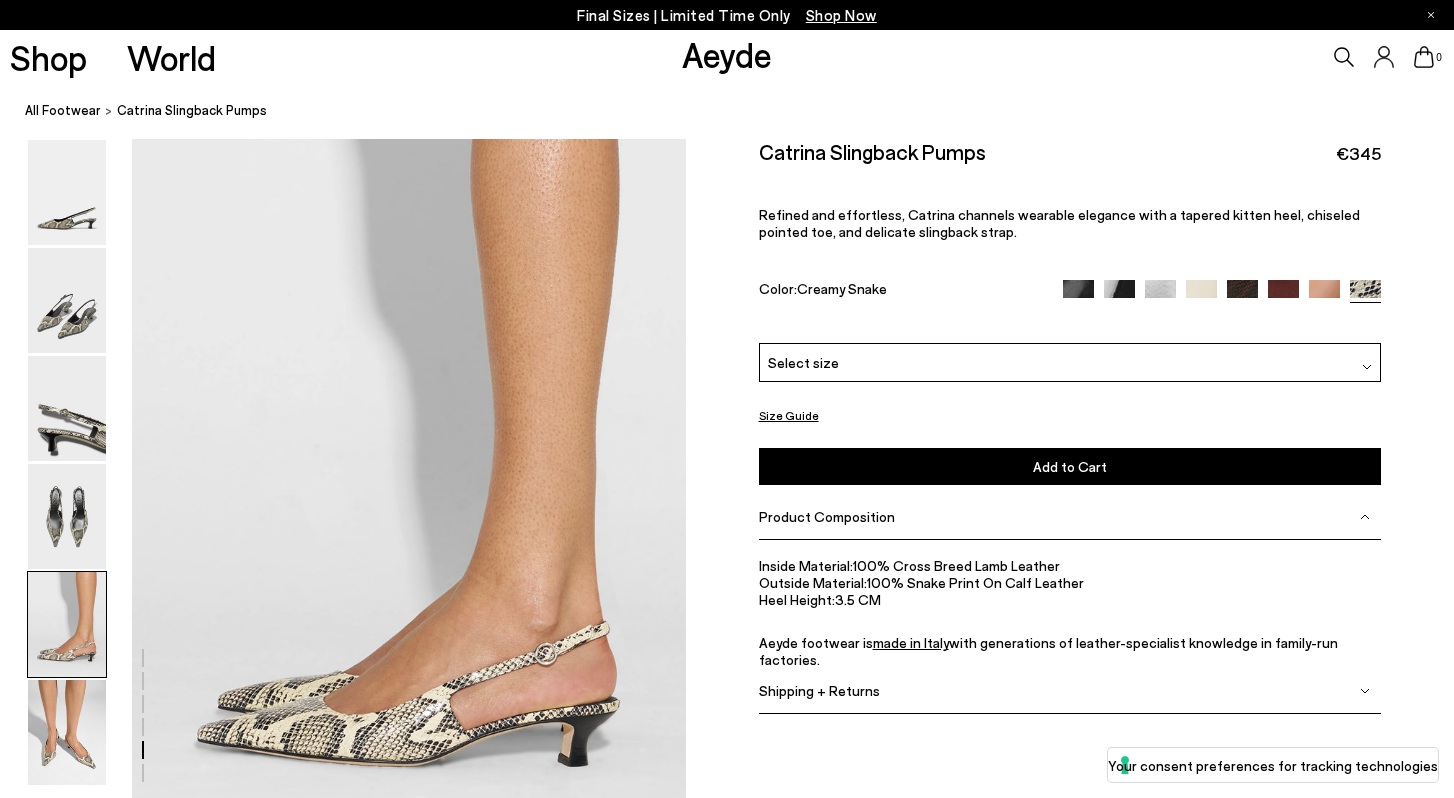 click on "Product Composition" at bounding box center (827, 516) 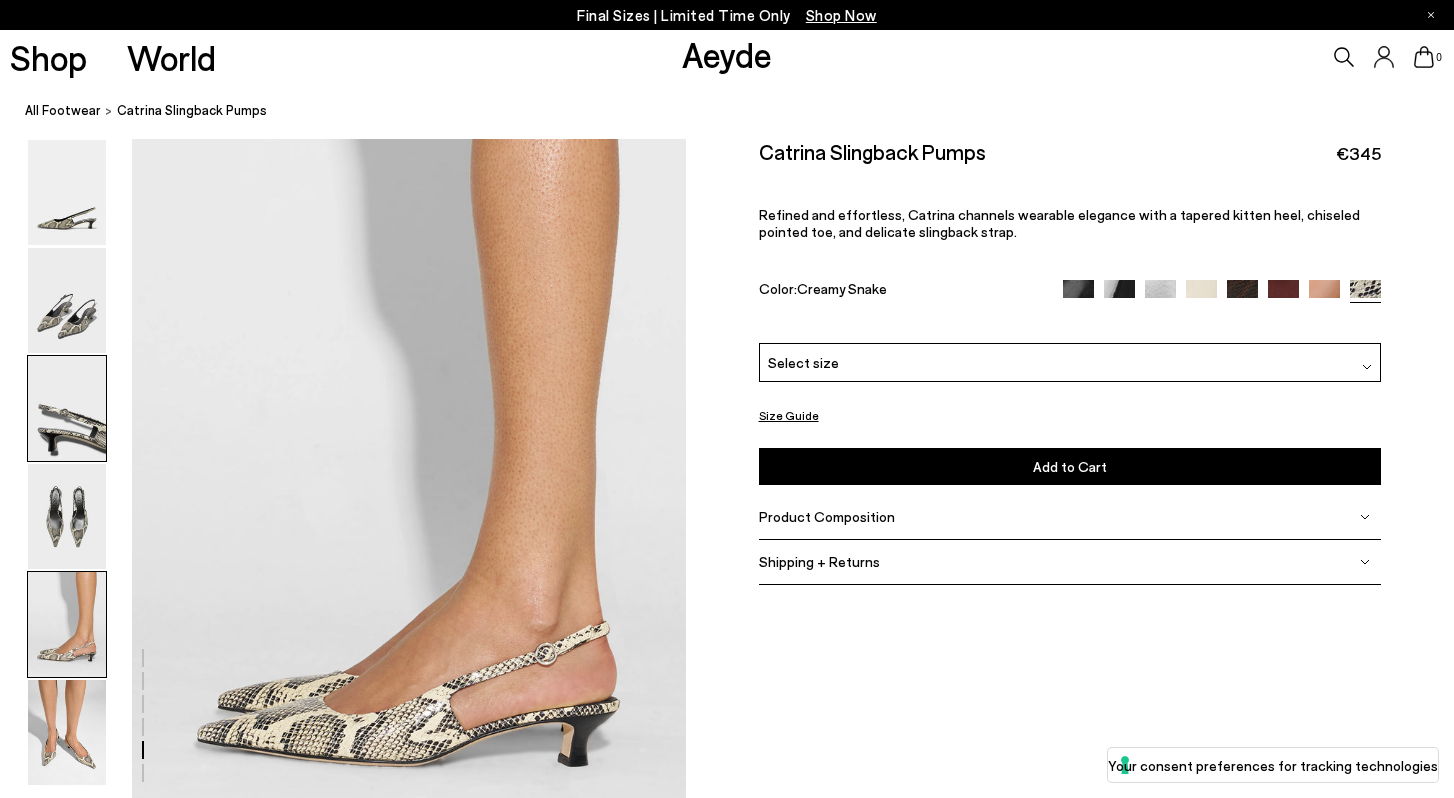 click at bounding box center (67, 408) 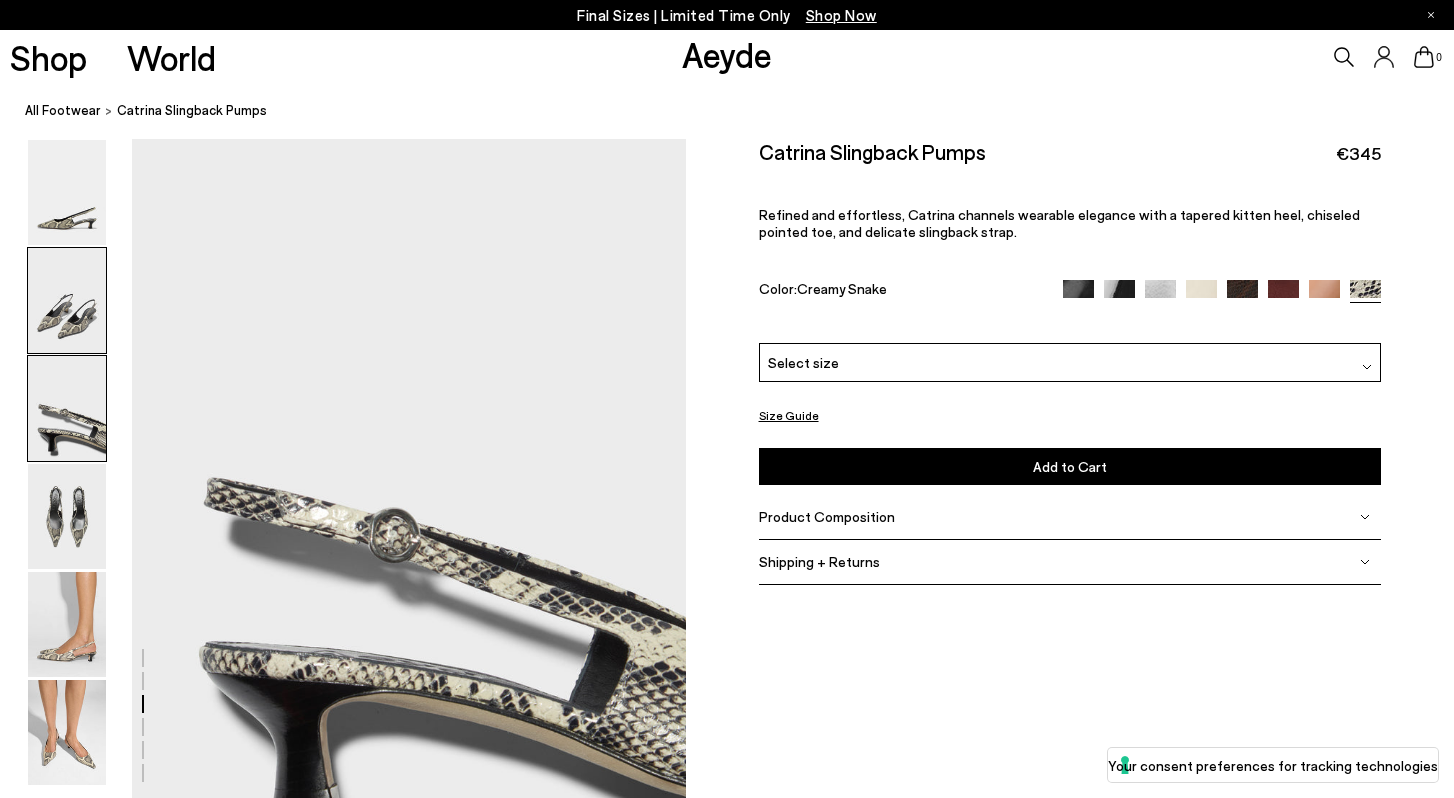 click at bounding box center [67, 300] 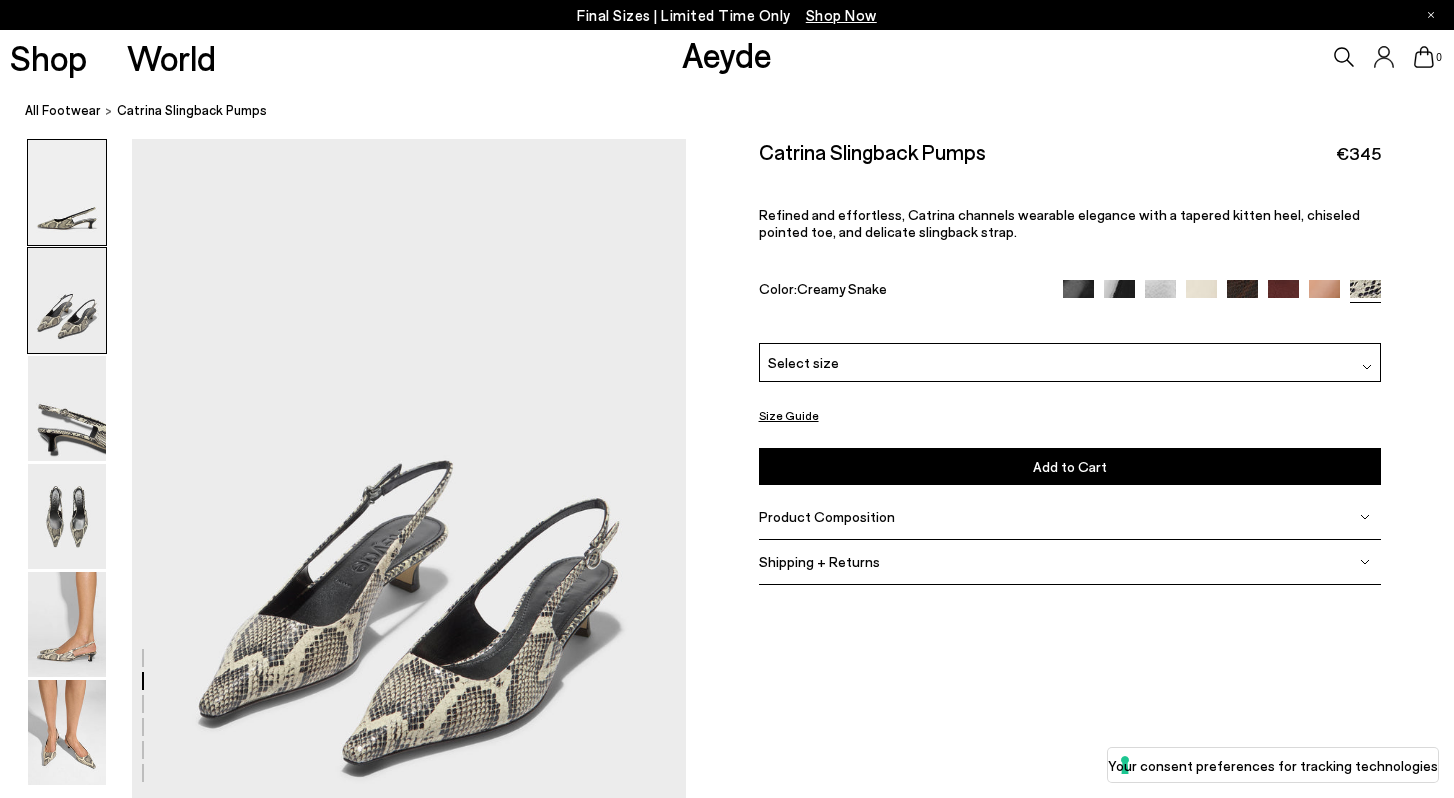 click at bounding box center (67, 192) 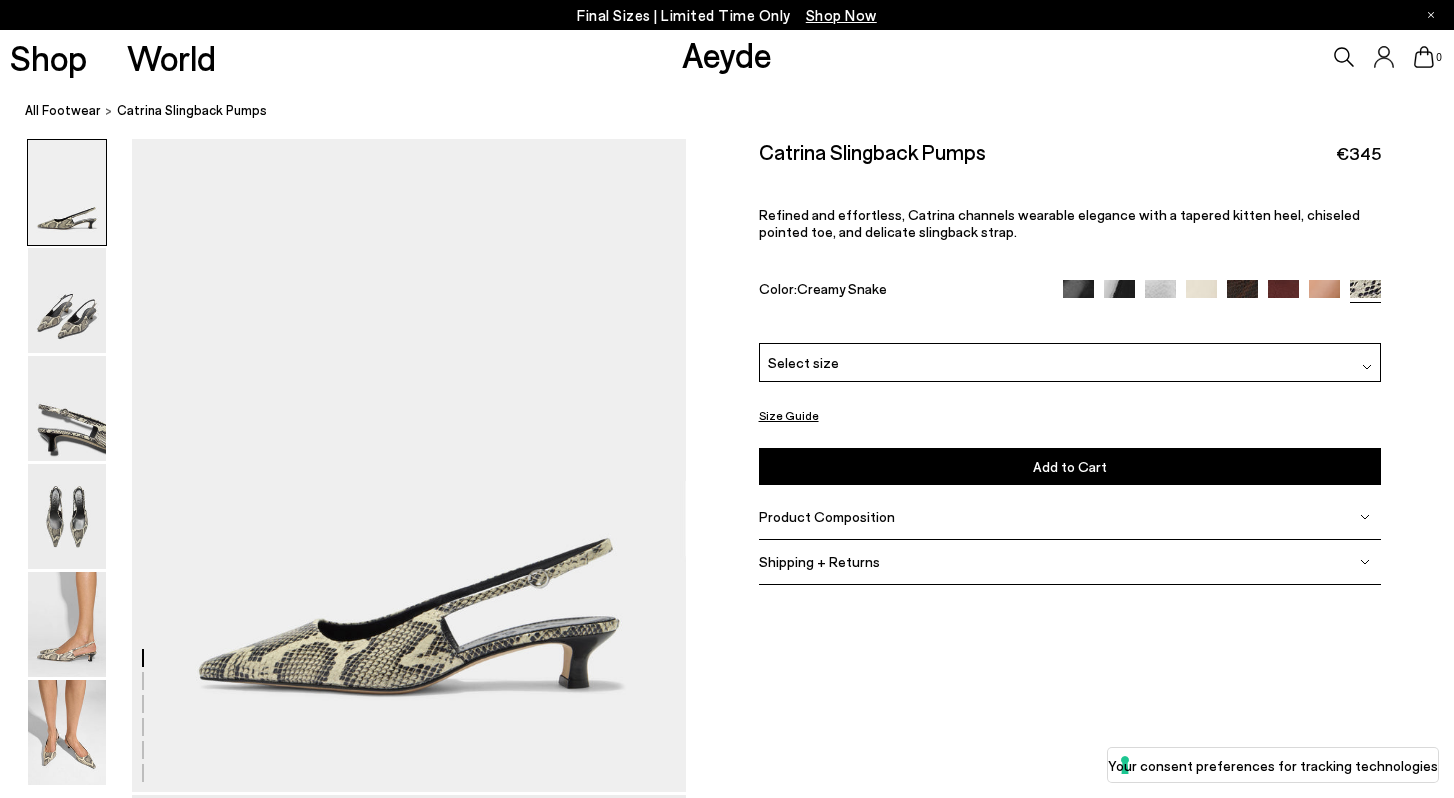 scroll, scrollTop: 0, scrollLeft: 0, axis: both 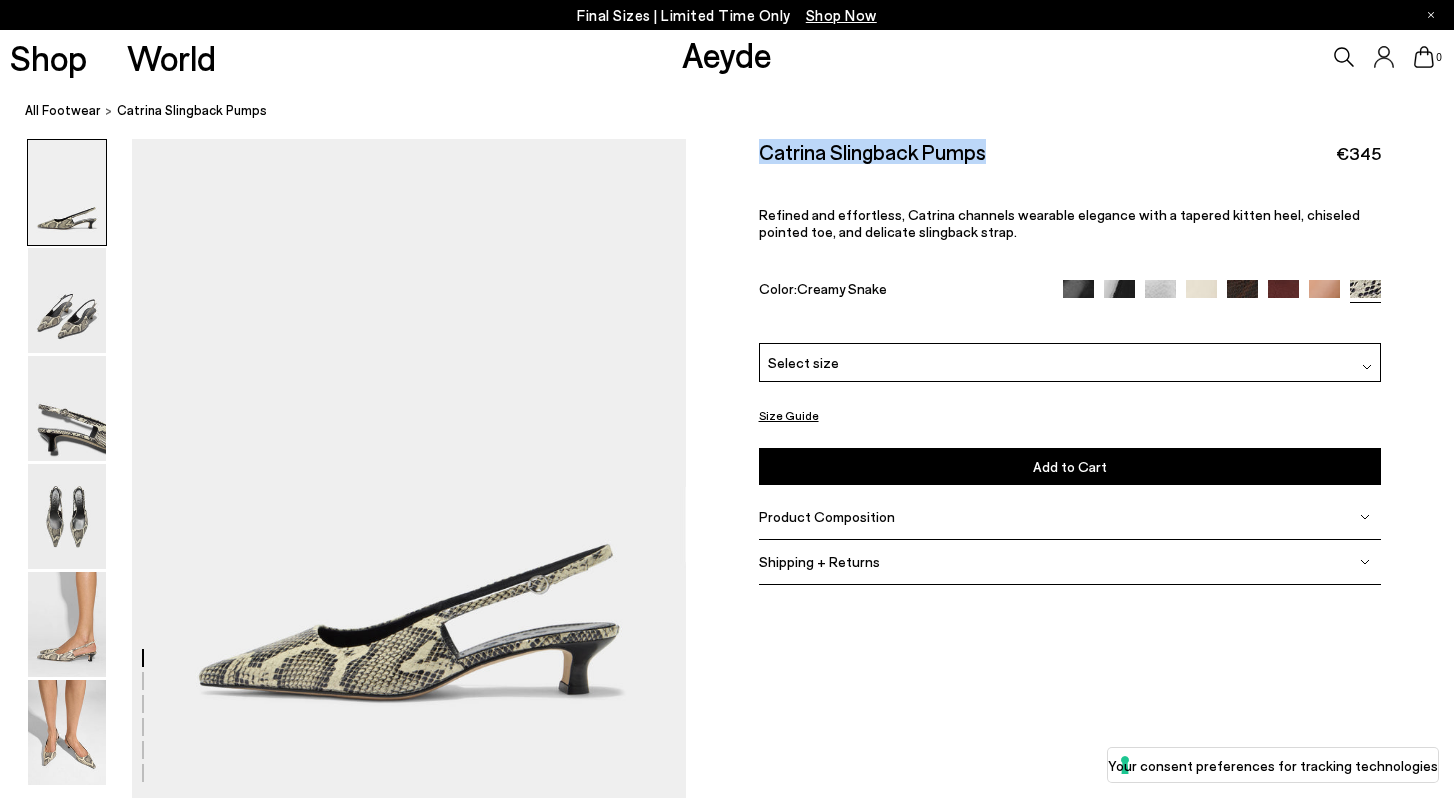 drag, startPoint x: 758, startPoint y: 151, endPoint x: 1113, endPoint y: 158, distance: 355.069 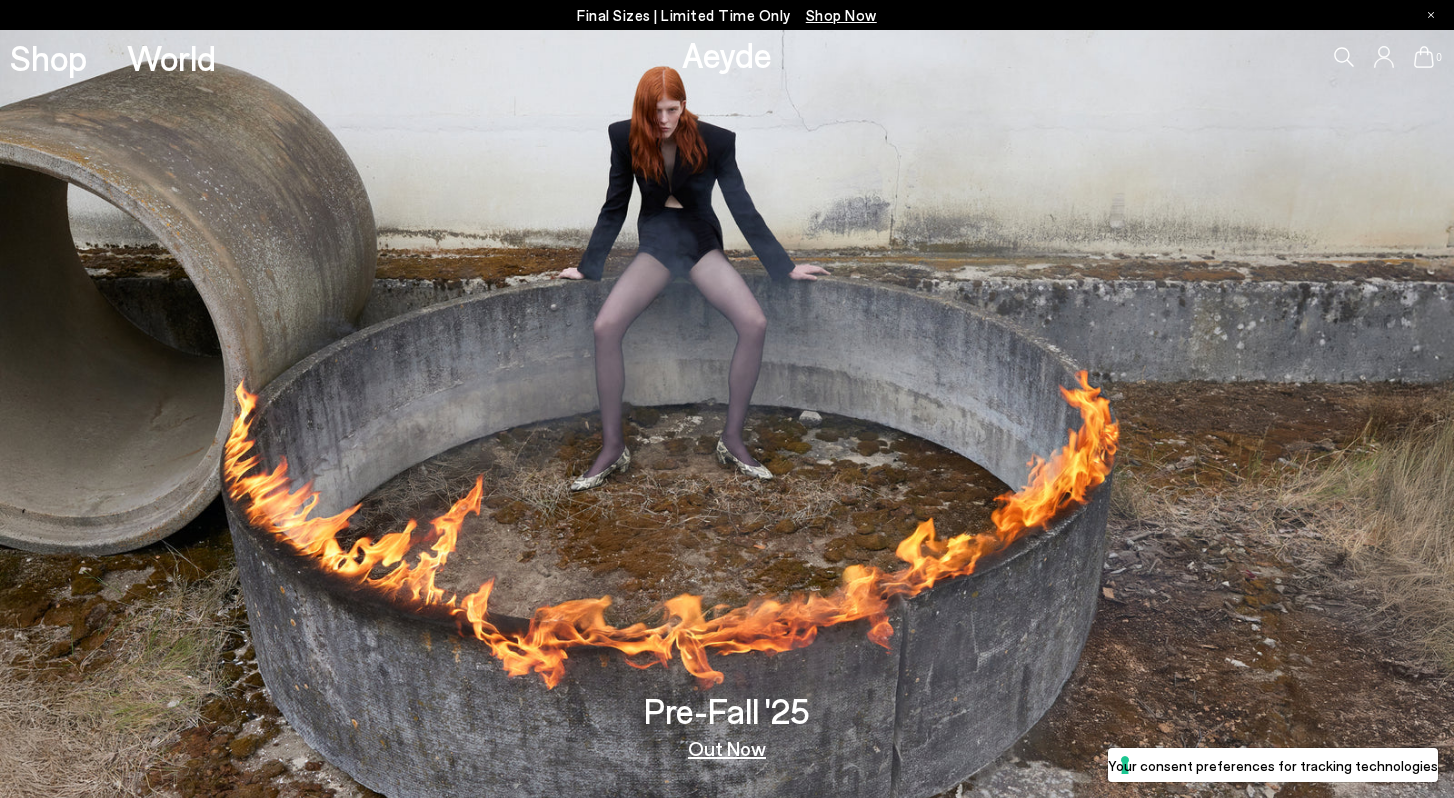 scroll, scrollTop: 0, scrollLeft: 0, axis: both 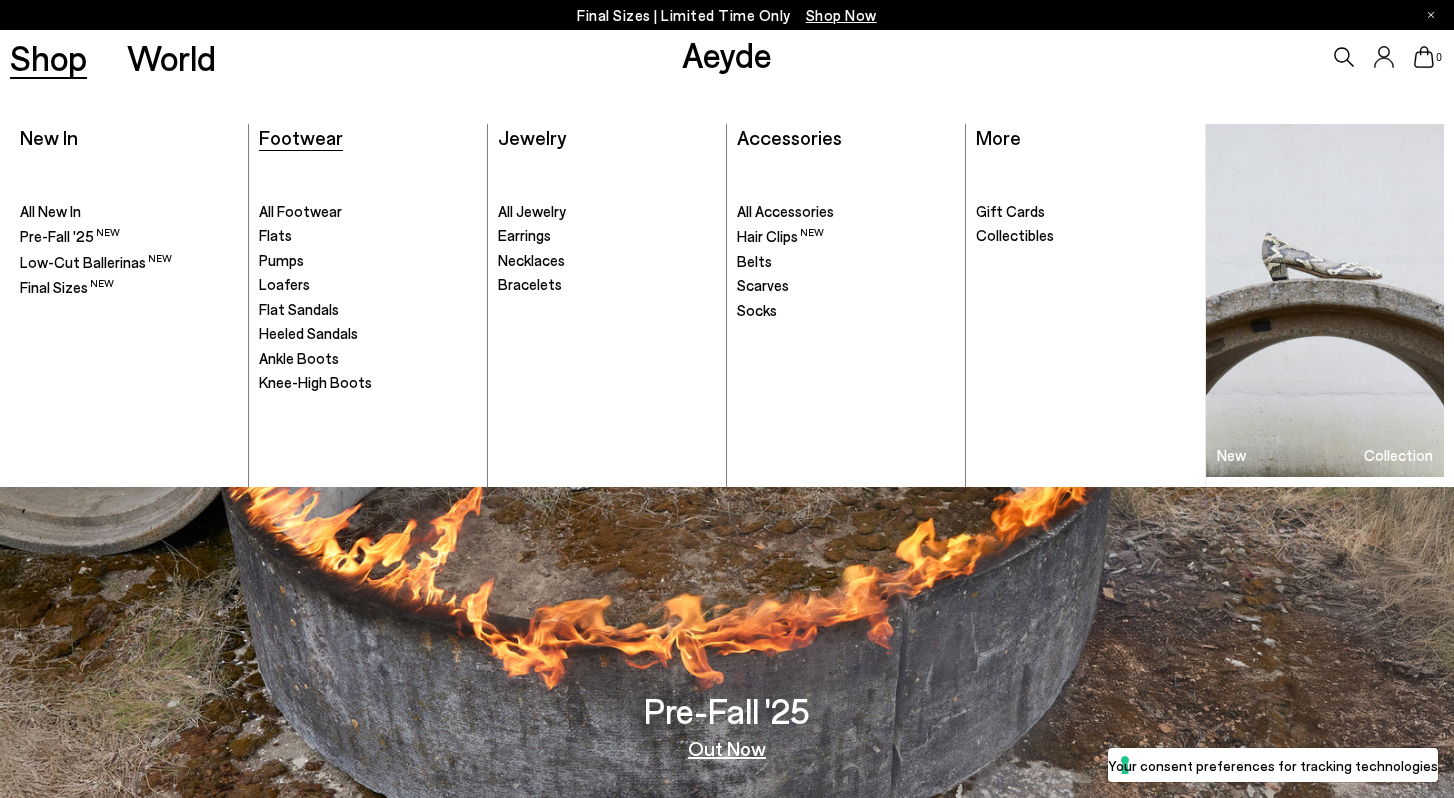 click on "Footwear" at bounding box center [301, 137] 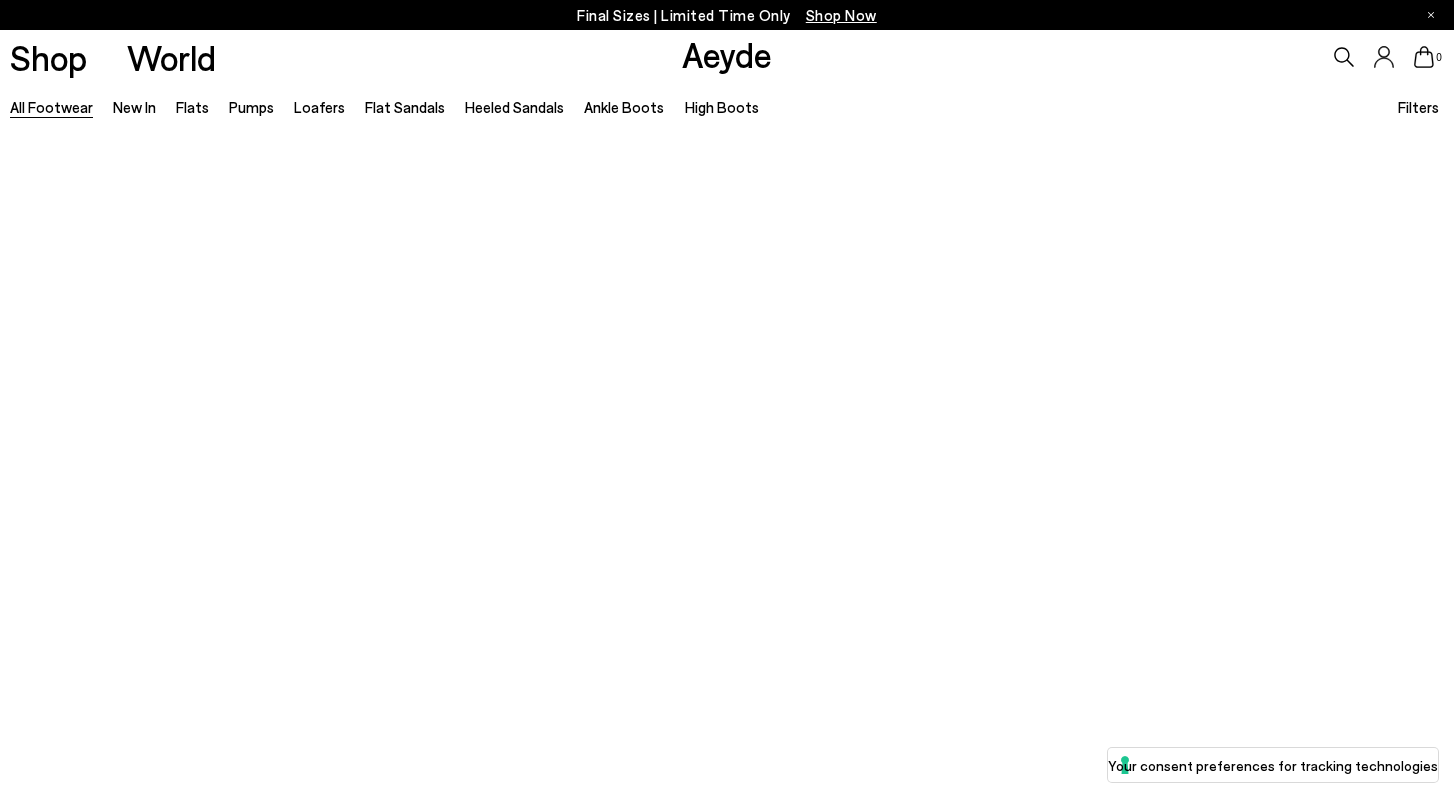 scroll, scrollTop: 0, scrollLeft: 0, axis: both 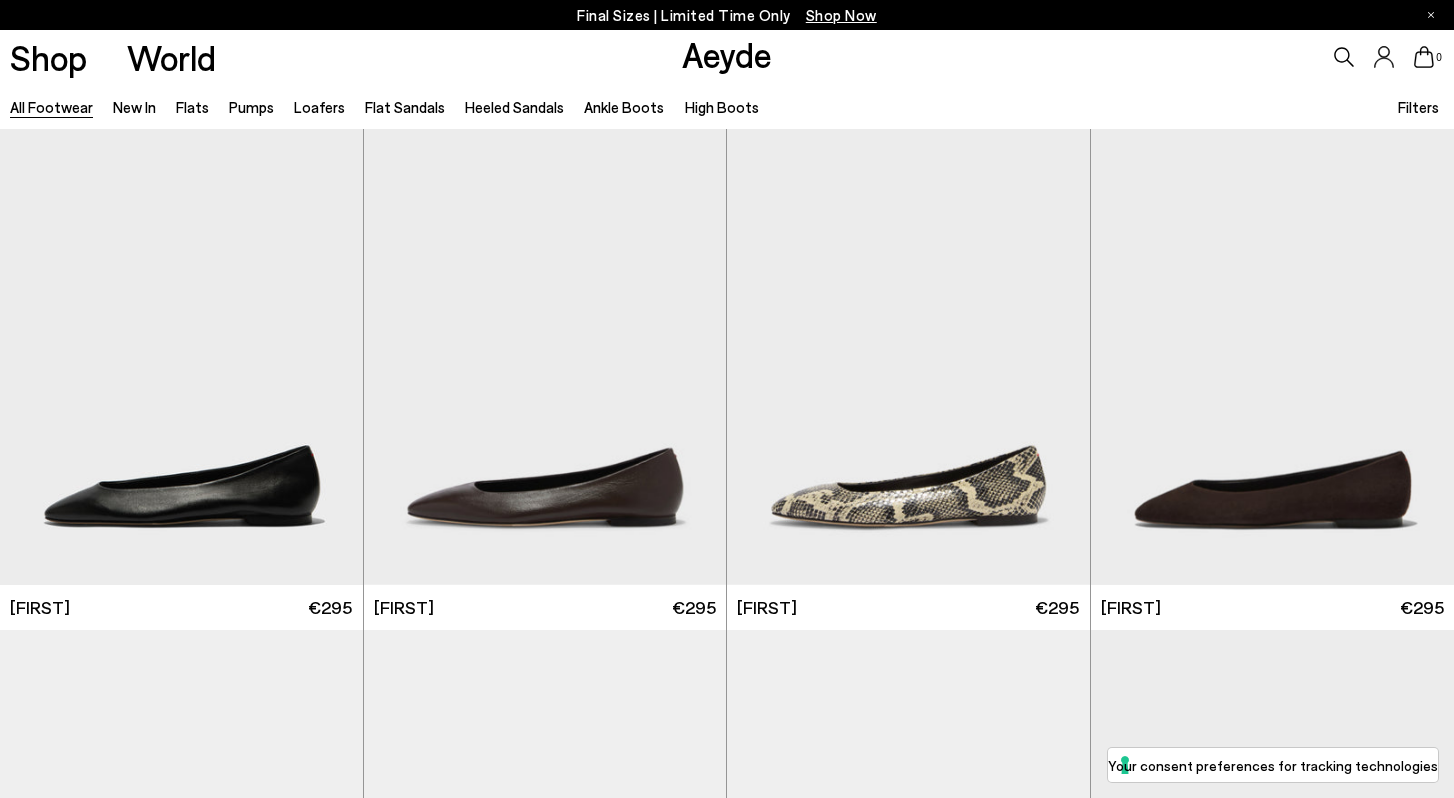 click on "Filters" at bounding box center [1418, 107] 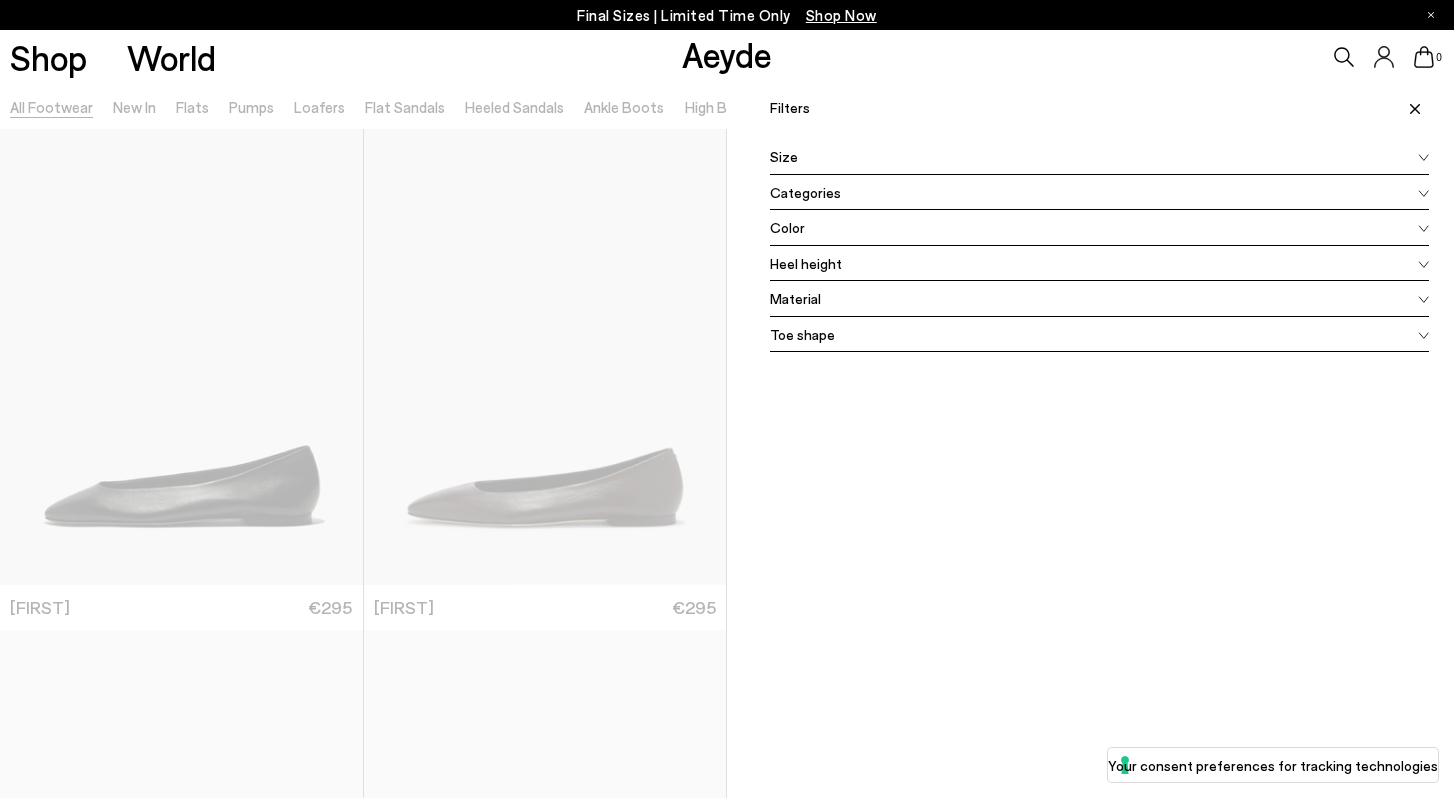 click on "Size" at bounding box center (1099, 157) 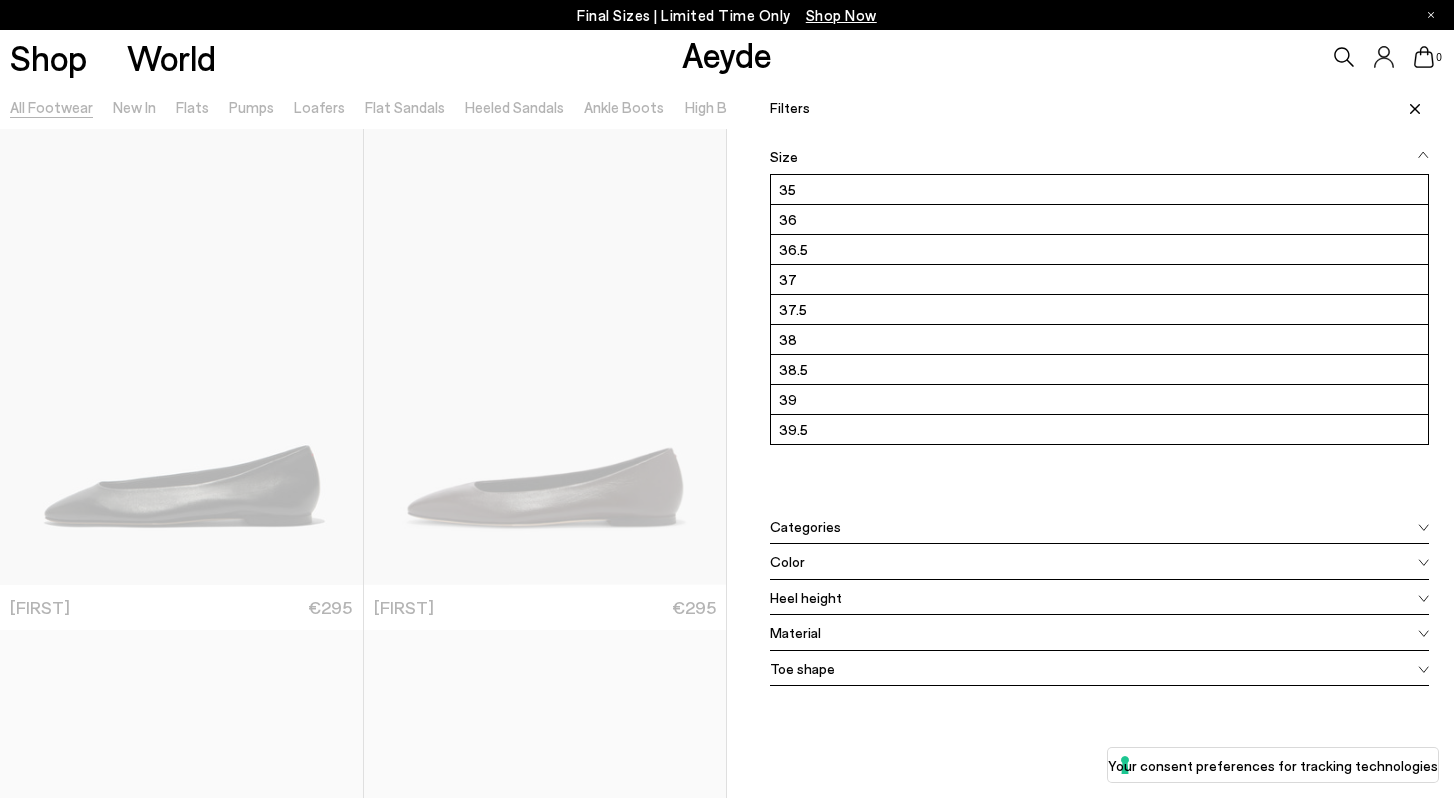 click 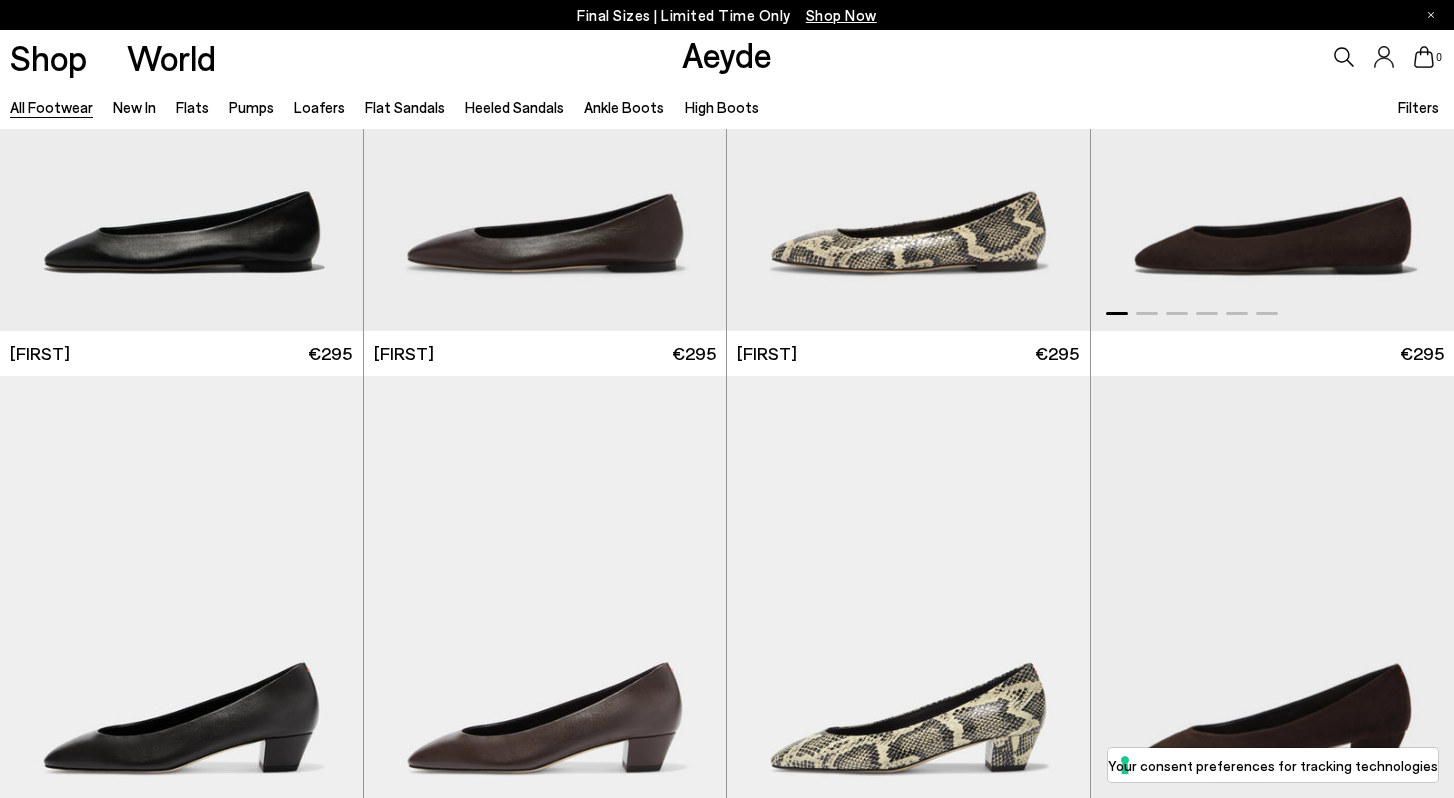 scroll, scrollTop: 0, scrollLeft: 0, axis: both 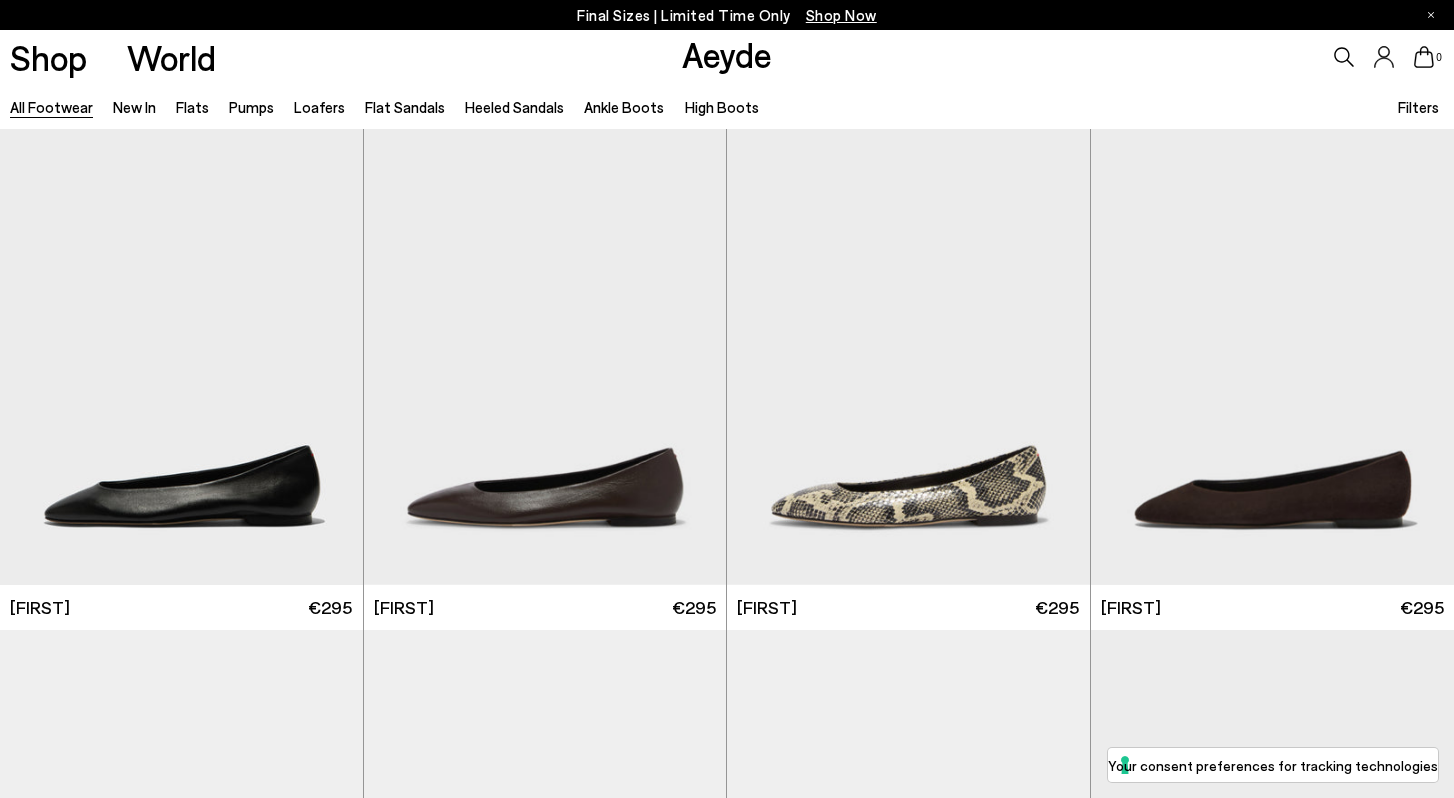 click on "Aeyde" at bounding box center (727, 54) 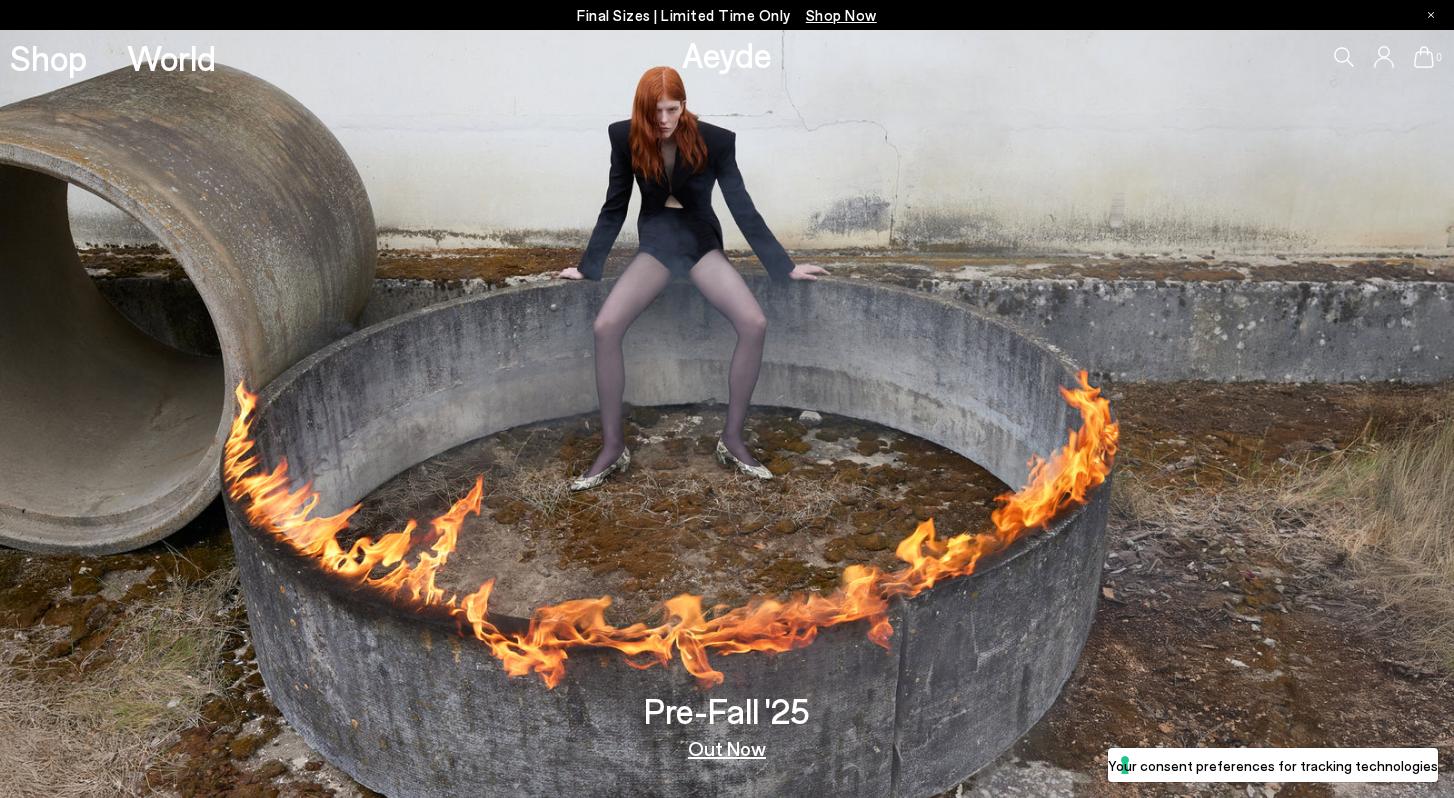 scroll, scrollTop: 0, scrollLeft: 0, axis: both 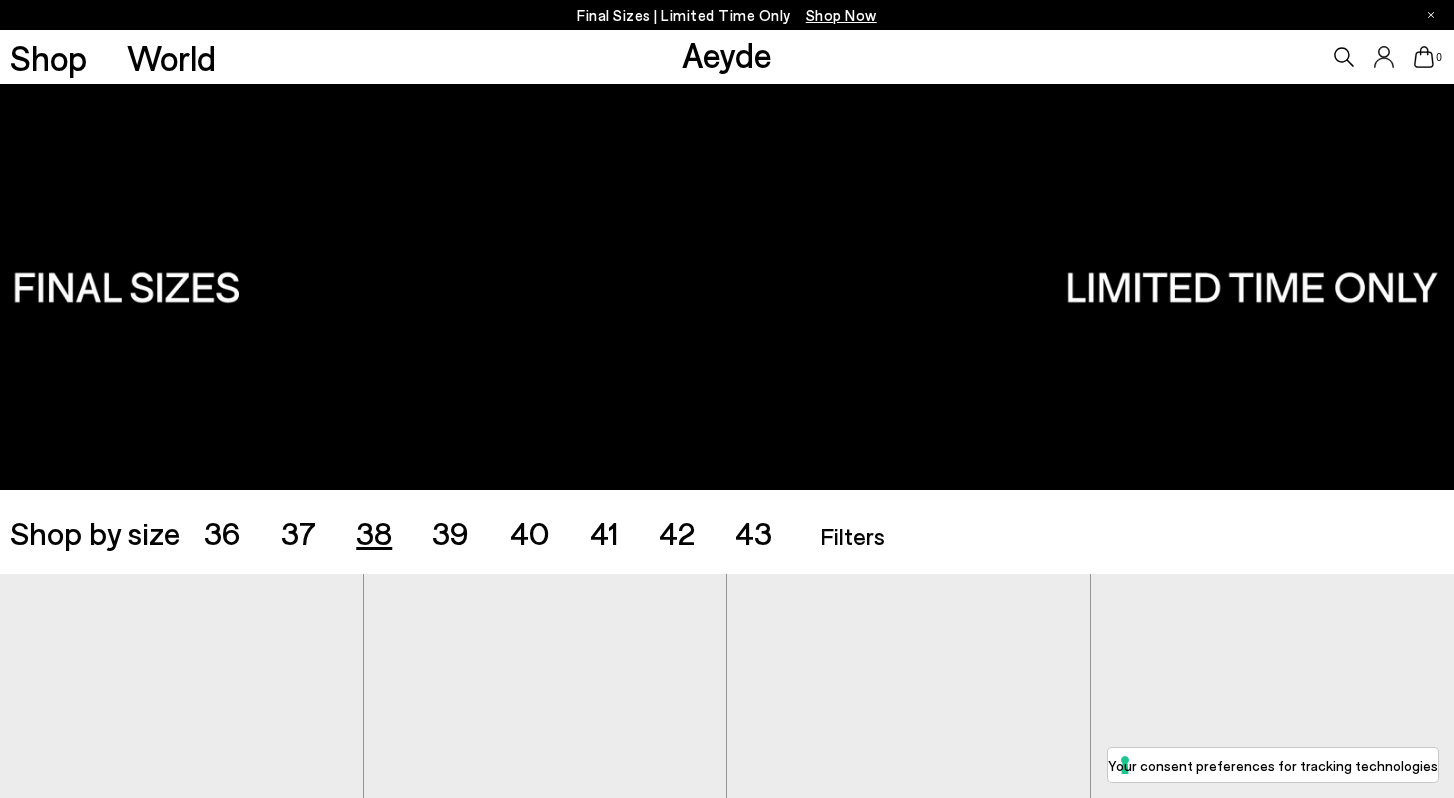 click on "38" at bounding box center [374, 532] 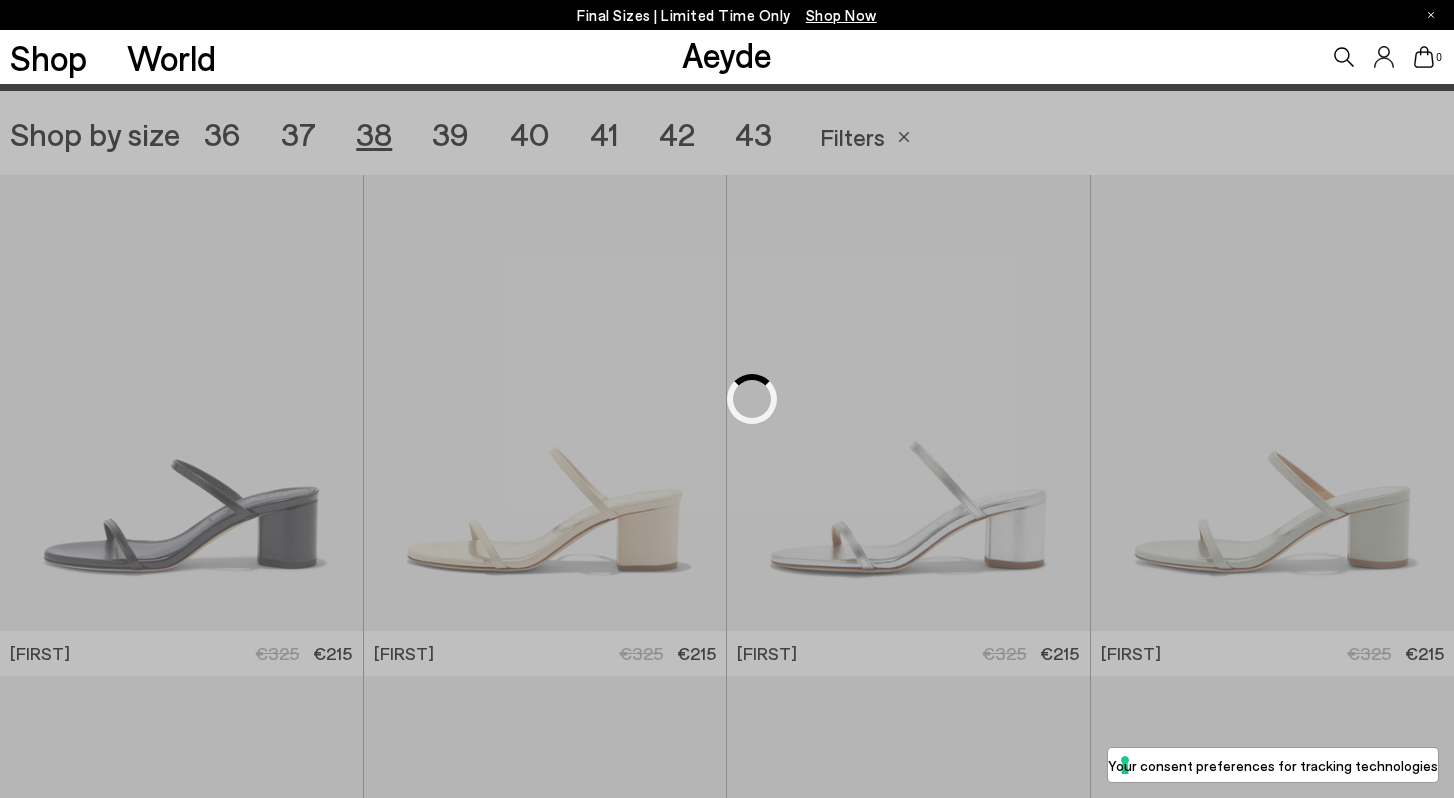 scroll, scrollTop: 405, scrollLeft: 0, axis: vertical 